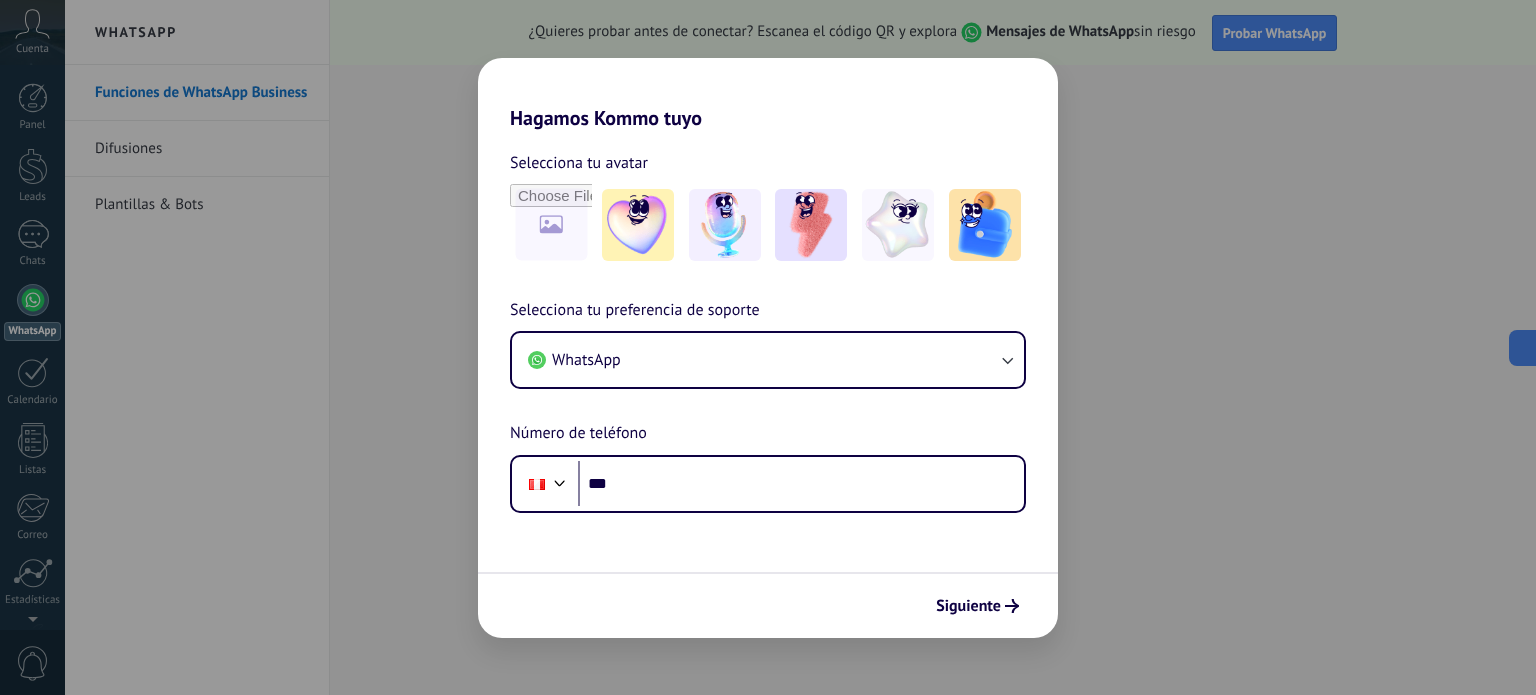 scroll, scrollTop: 0, scrollLeft: 0, axis: both 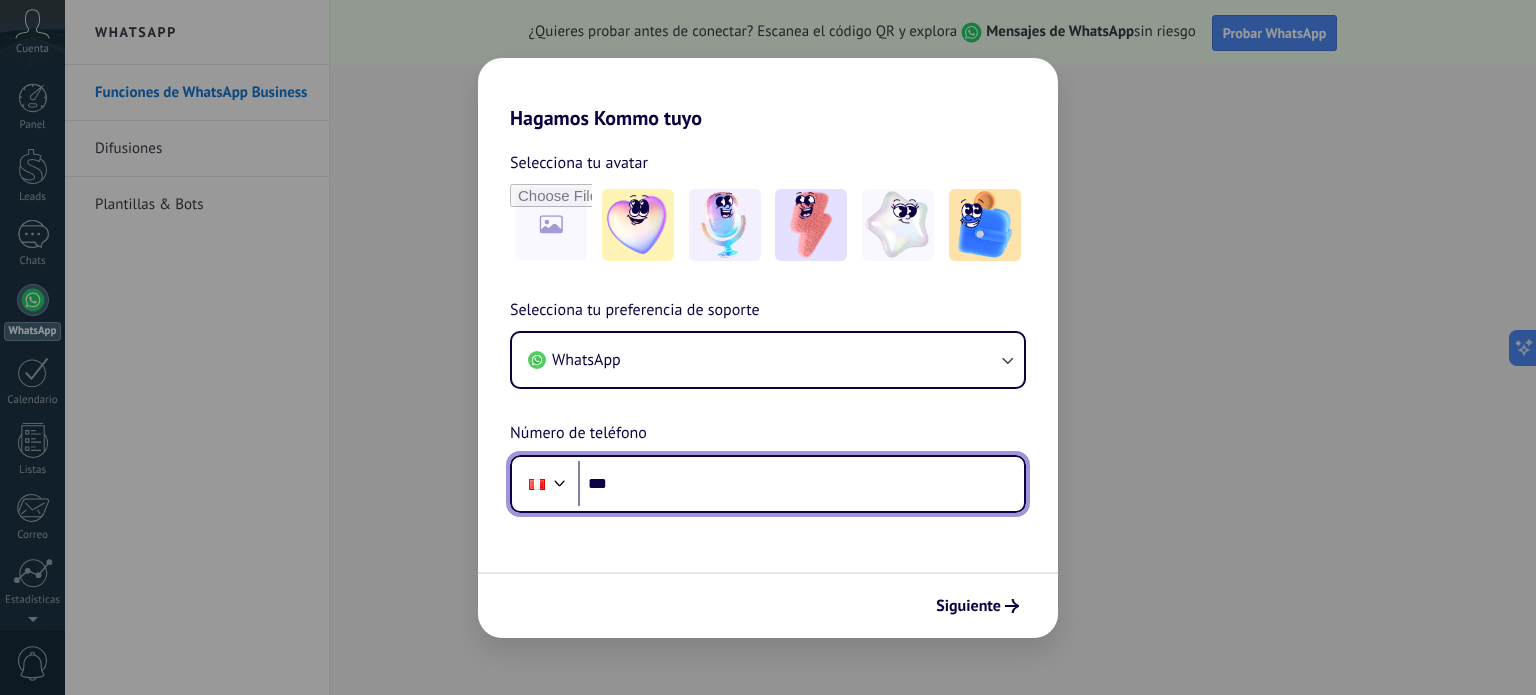 click on "***" at bounding box center [801, 484] 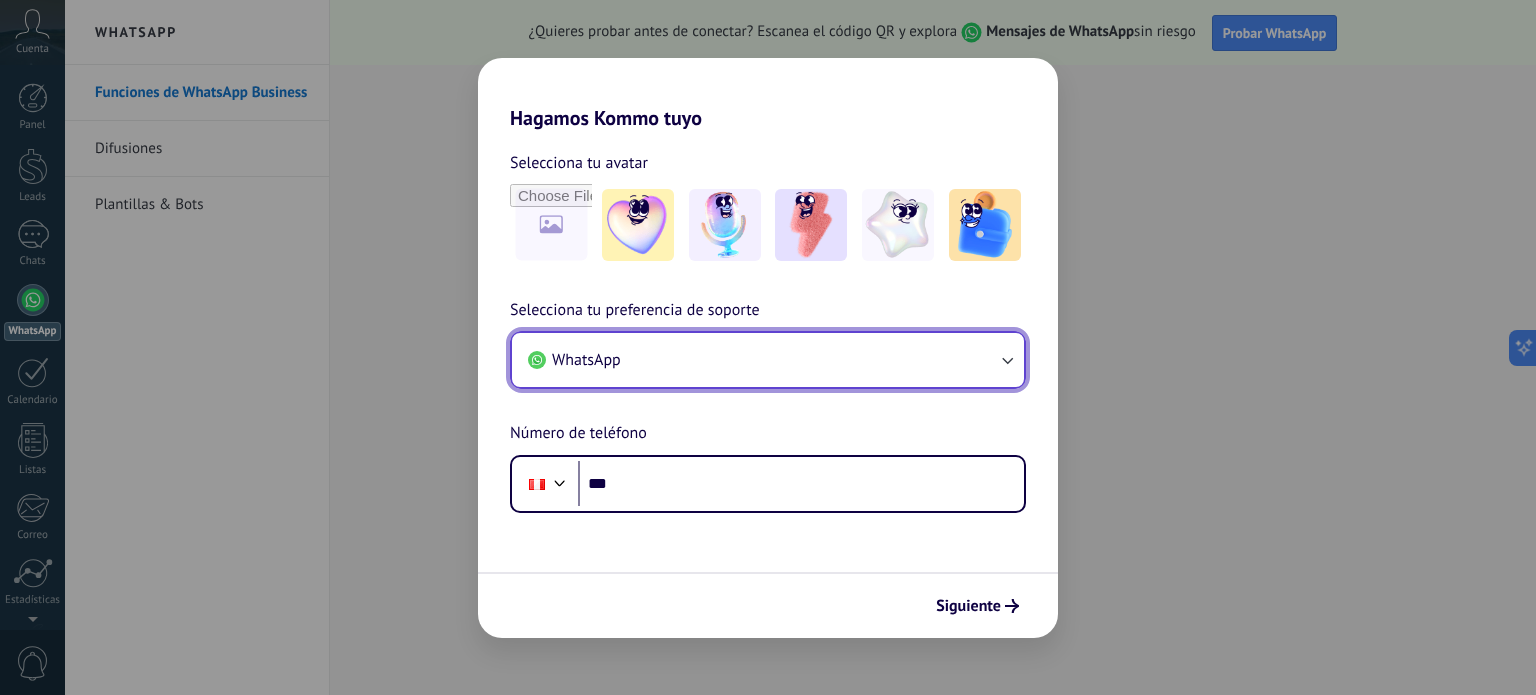 click on "WhatsApp" at bounding box center [768, 360] 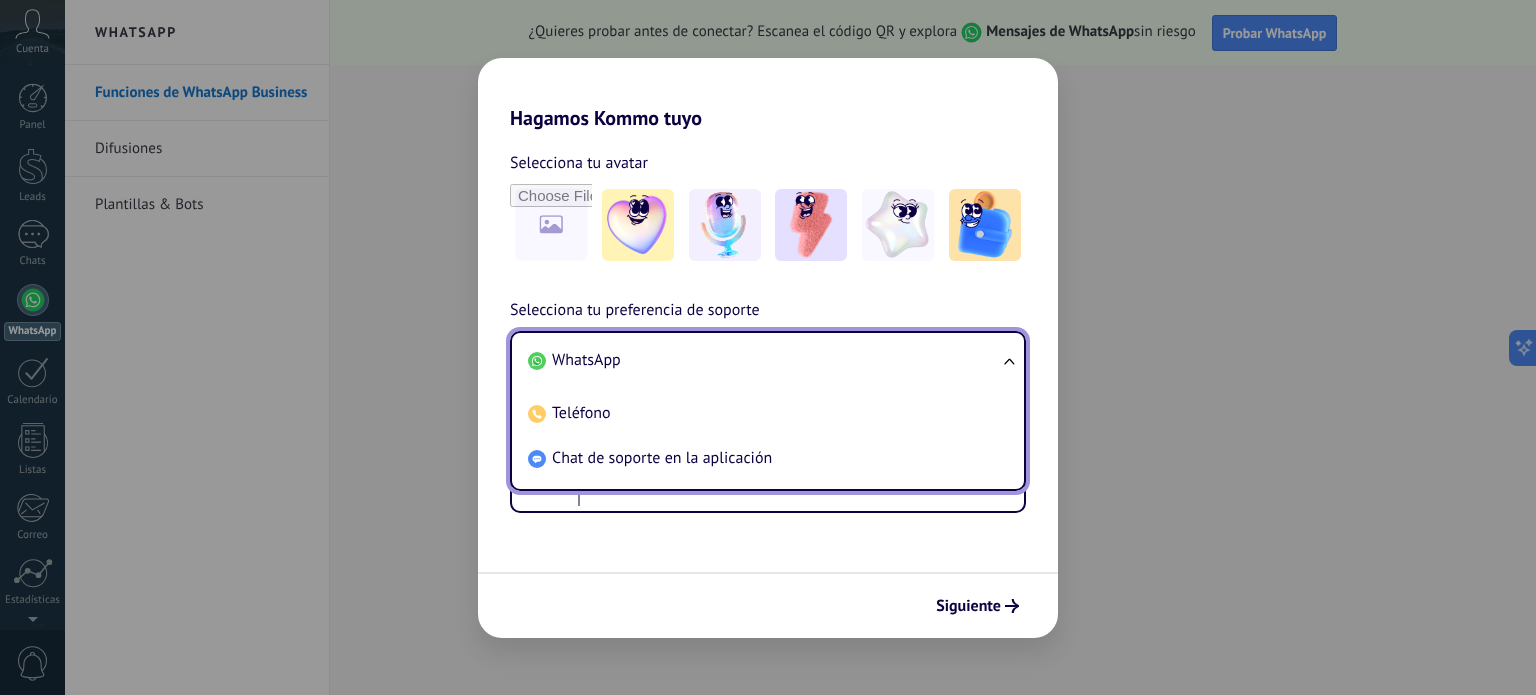click on "WhatsApp" at bounding box center (764, 360) 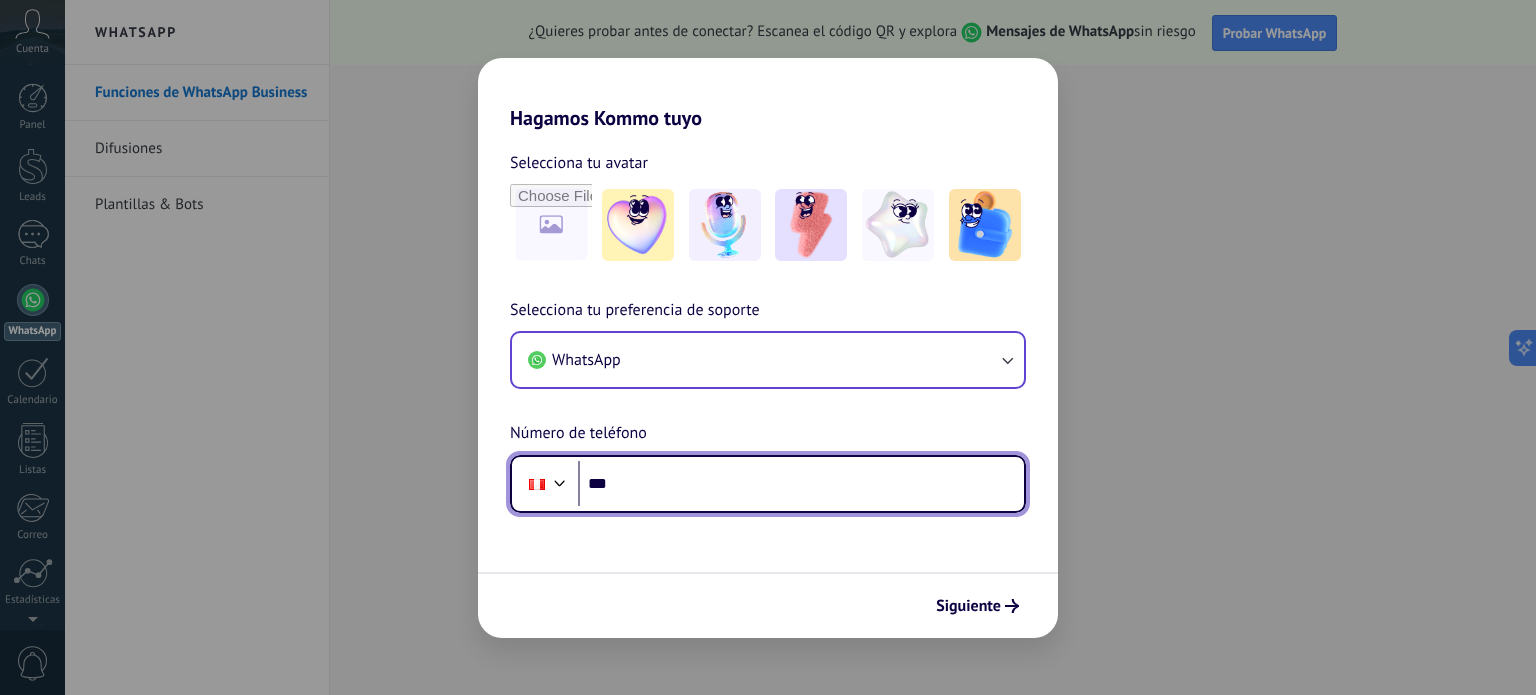 click on "***" at bounding box center (801, 484) 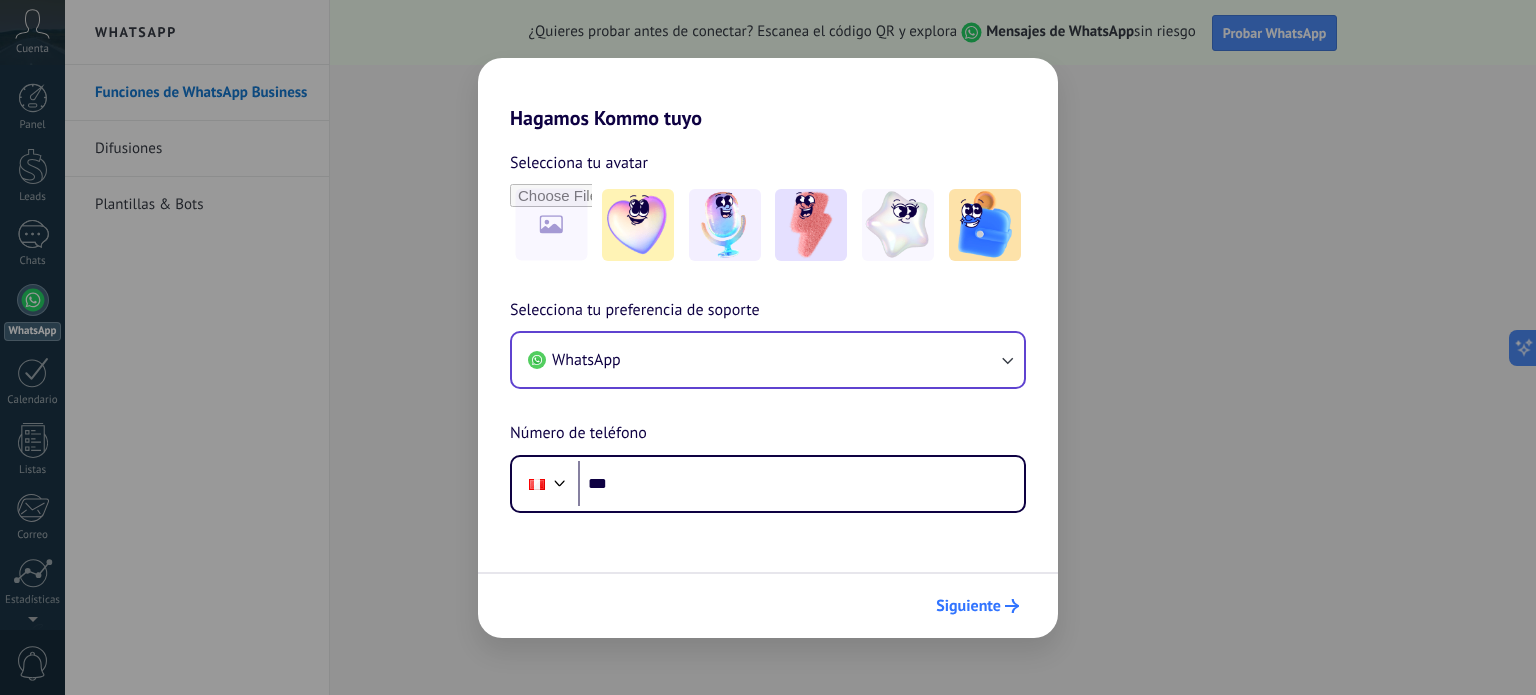 click on "Siguiente" at bounding box center [977, 606] 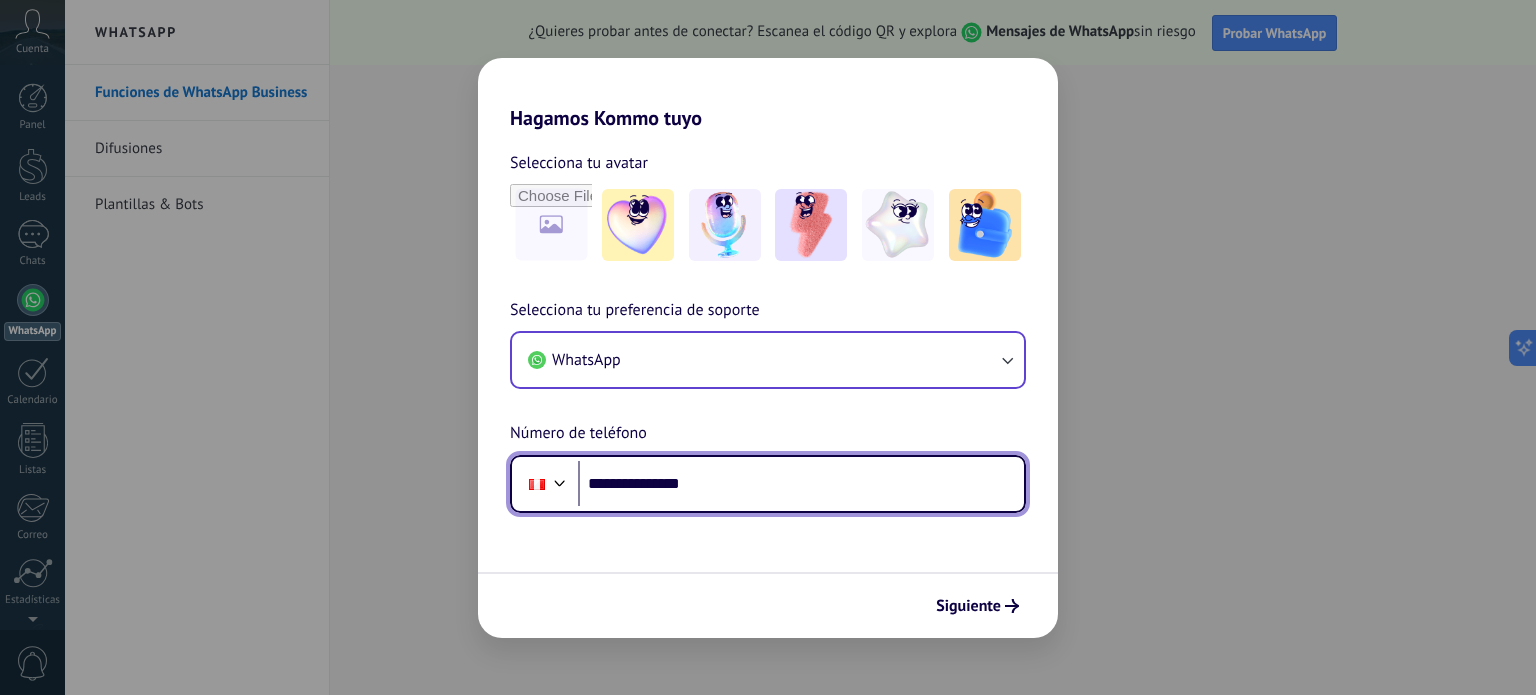 drag, startPoint x: 778, startPoint y: 484, endPoint x: 799, endPoint y: 498, distance: 25.23886 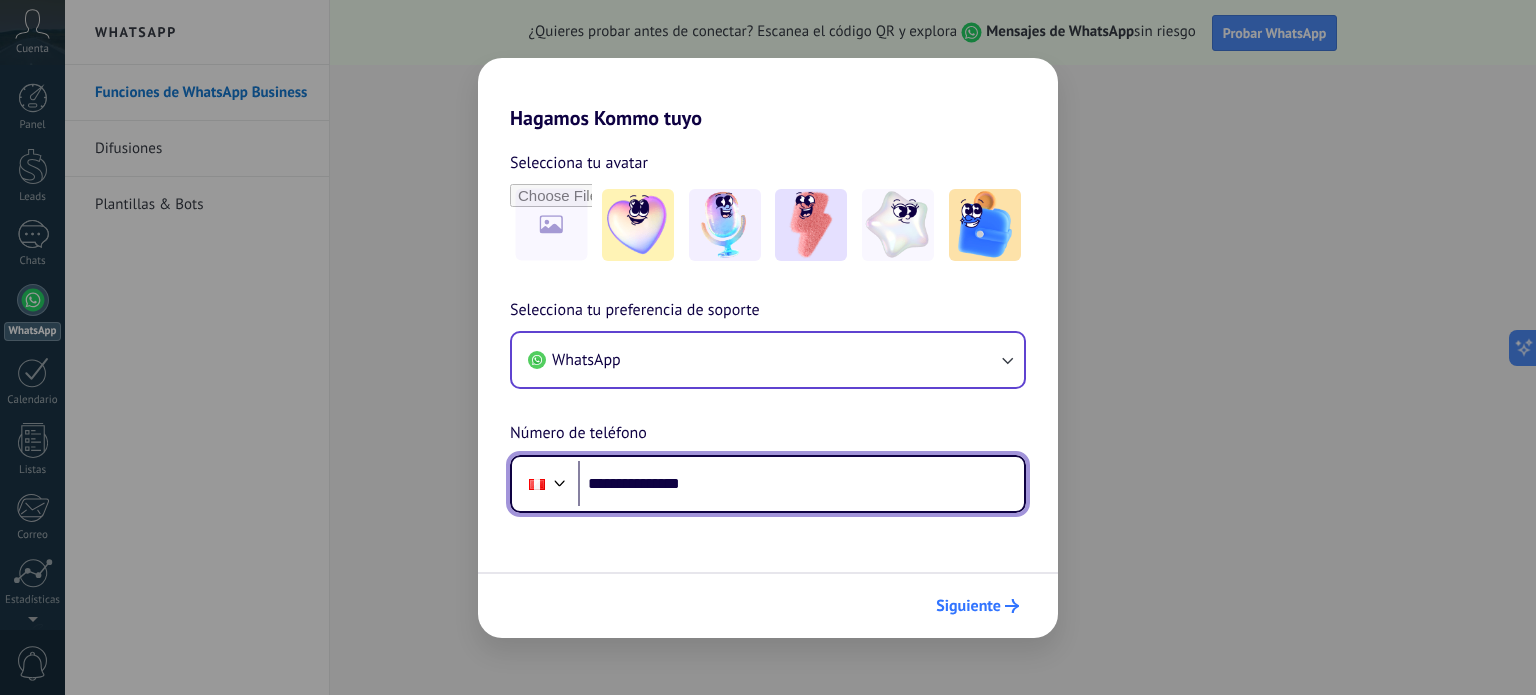 type on "**********" 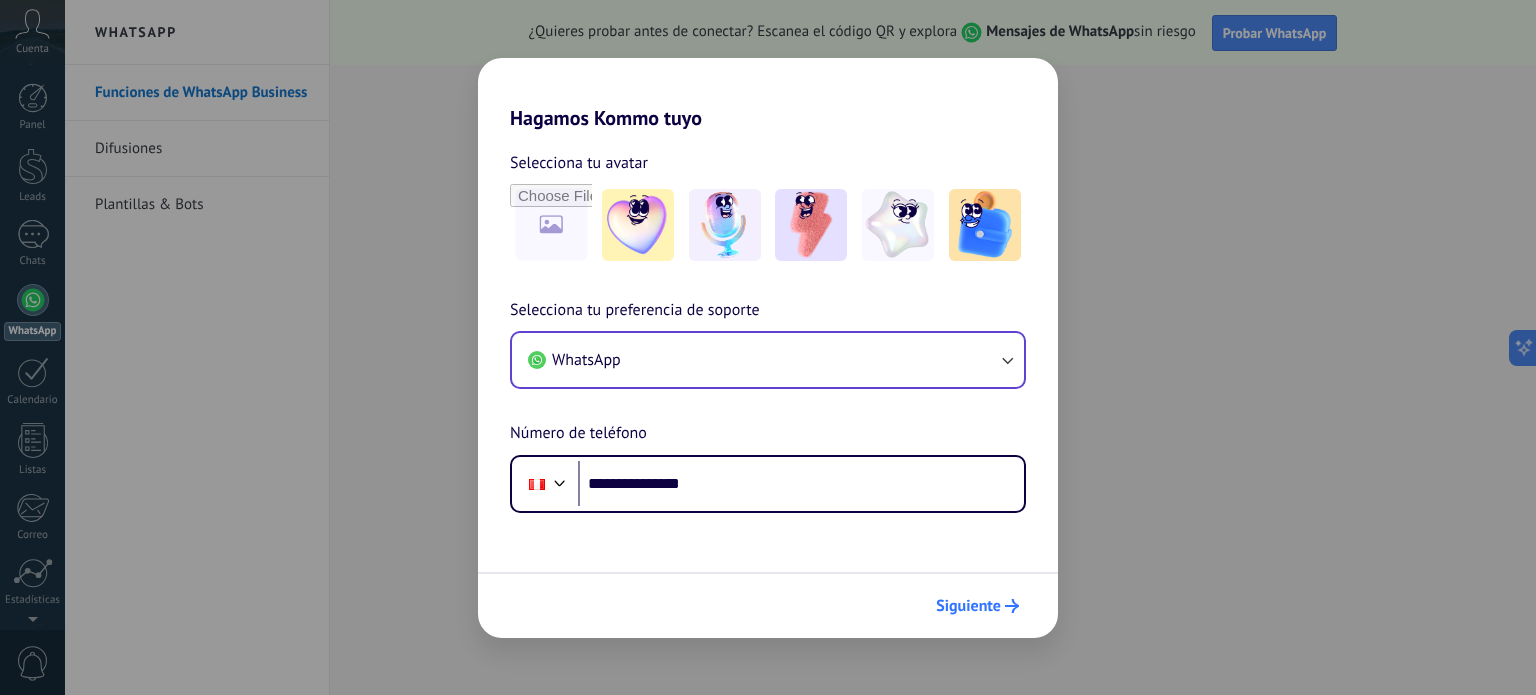 click on "Siguiente" at bounding box center [968, 606] 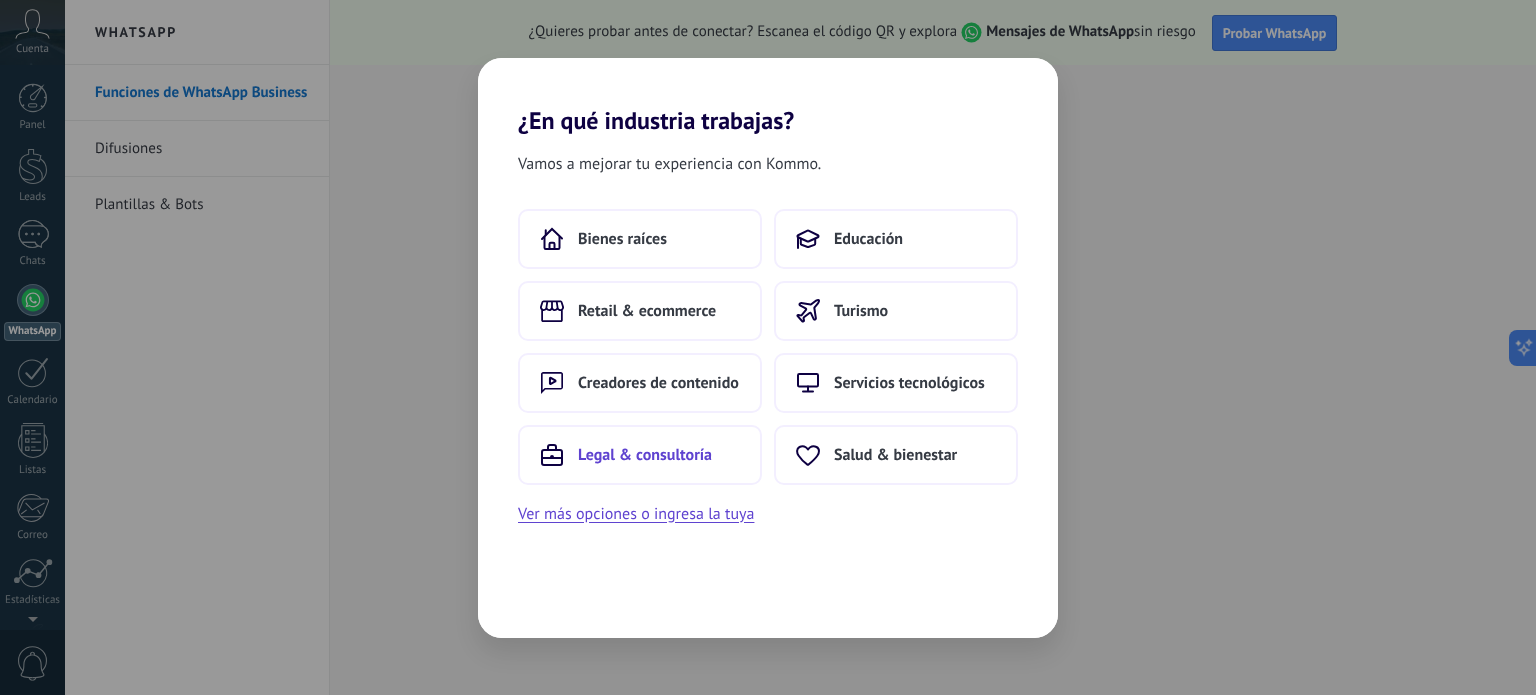 click on "Legal & consultoría" at bounding box center [622, 239] 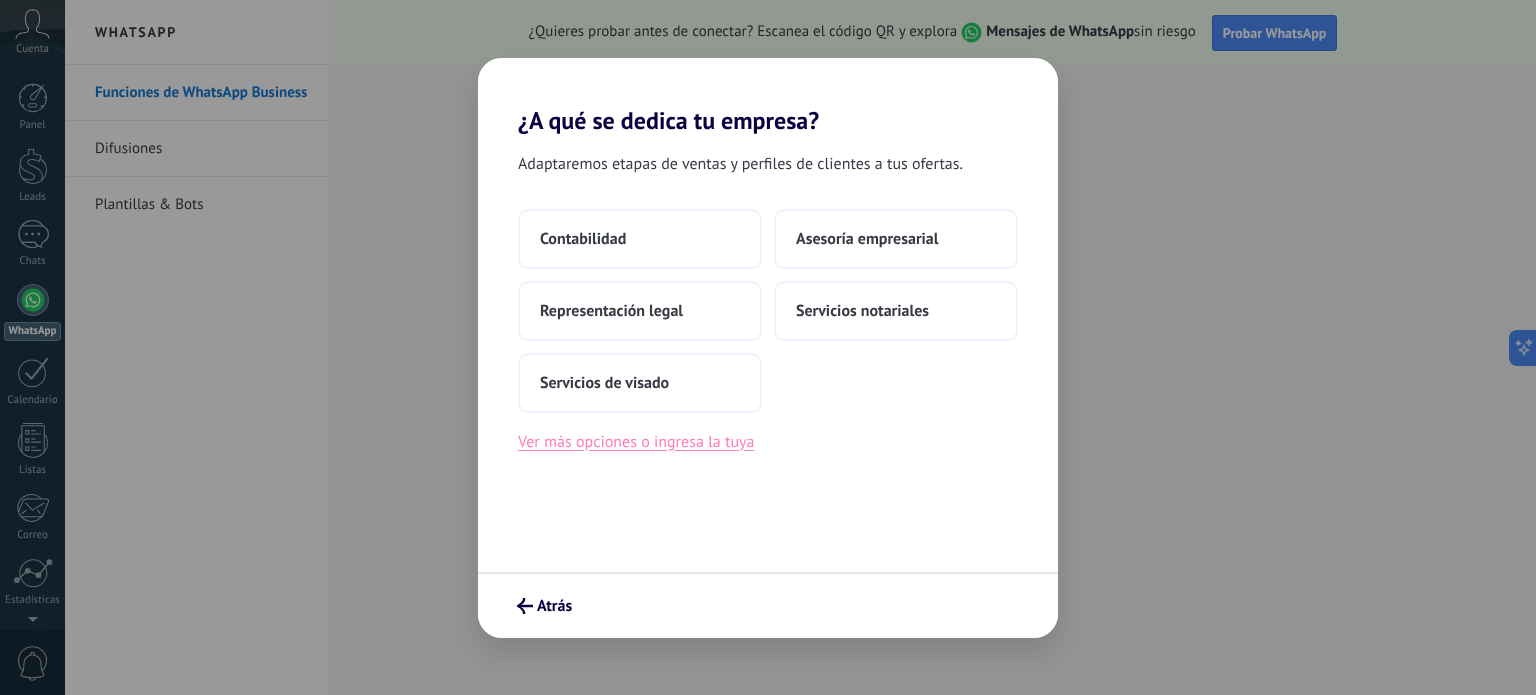 click on "Ver más opciones o ingresa la tuya" at bounding box center [636, 442] 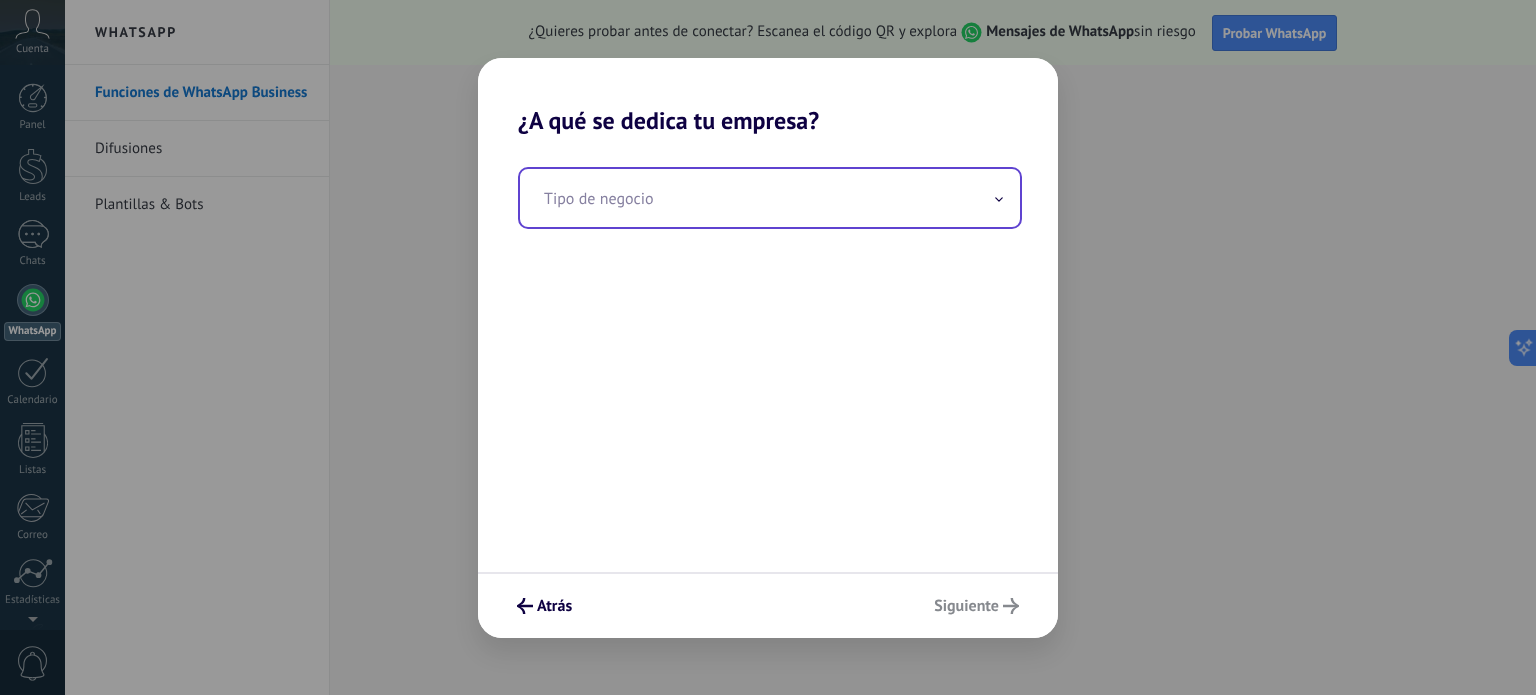 click at bounding box center (770, 198) 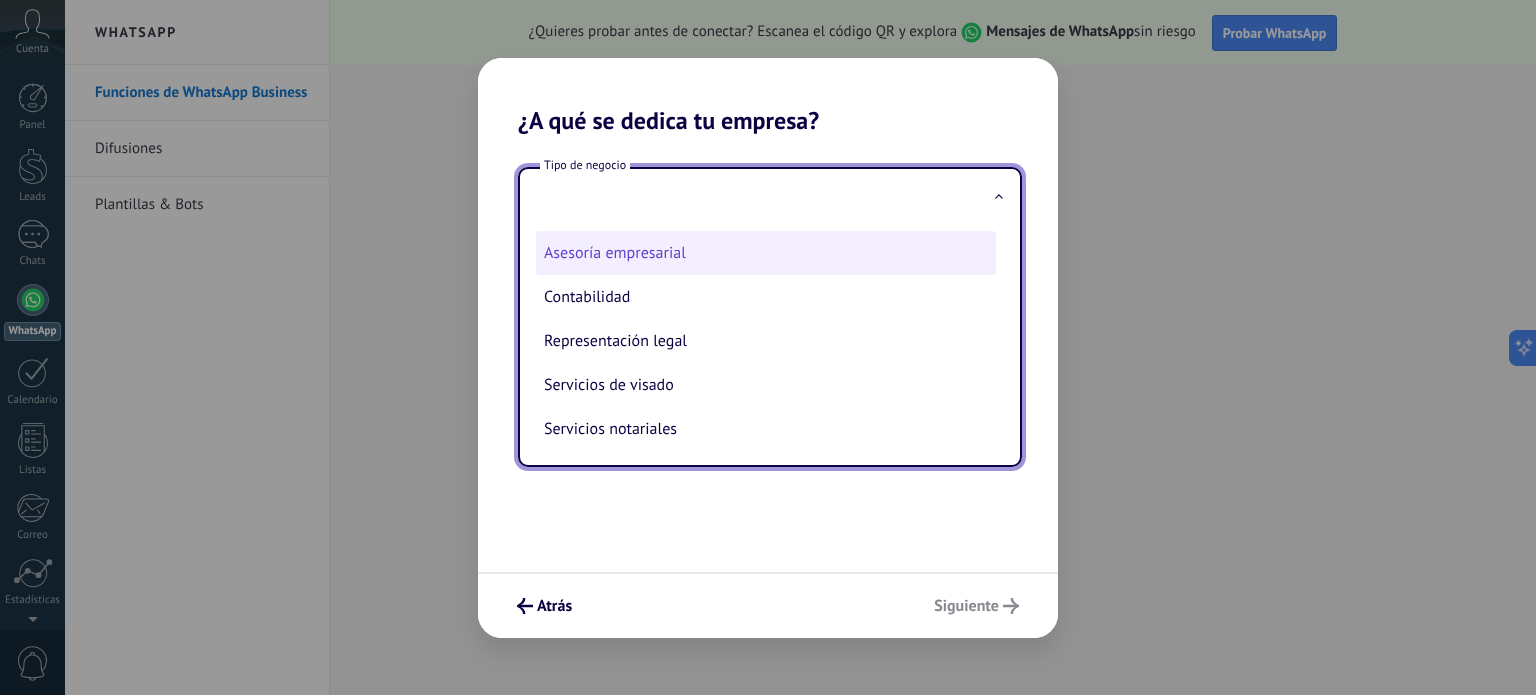 click on "Asesoría empresarial" at bounding box center (766, 253) 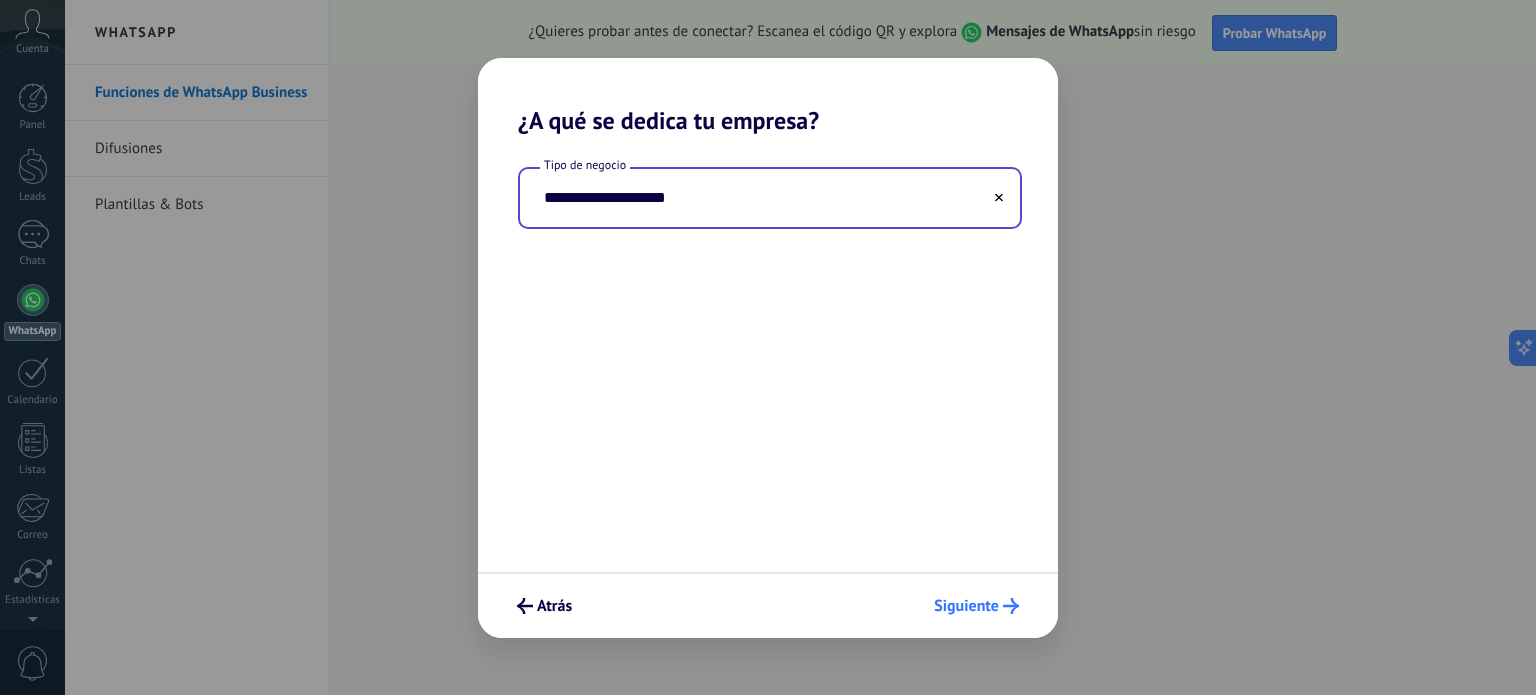 click on "Siguiente" at bounding box center (525, 606) 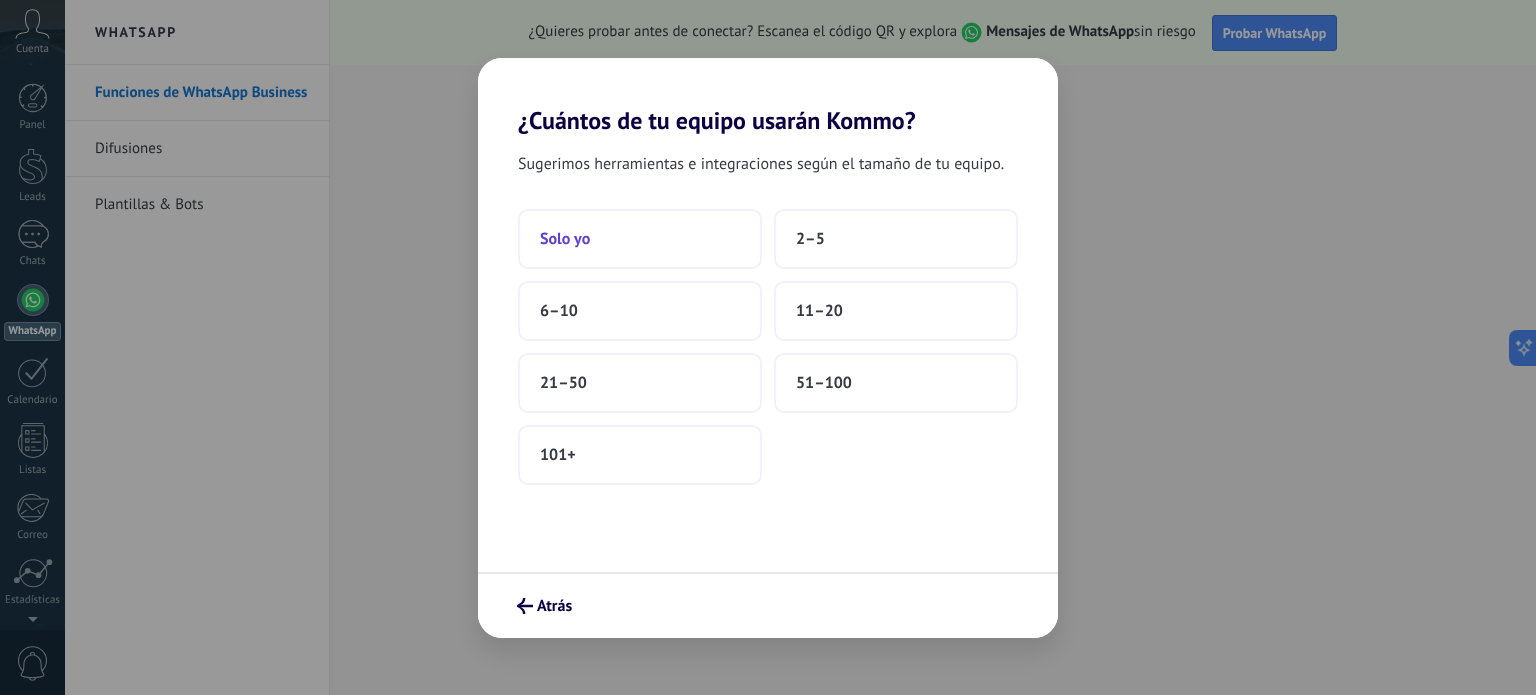 click on "Solo yo" at bounding box center (640, 239) 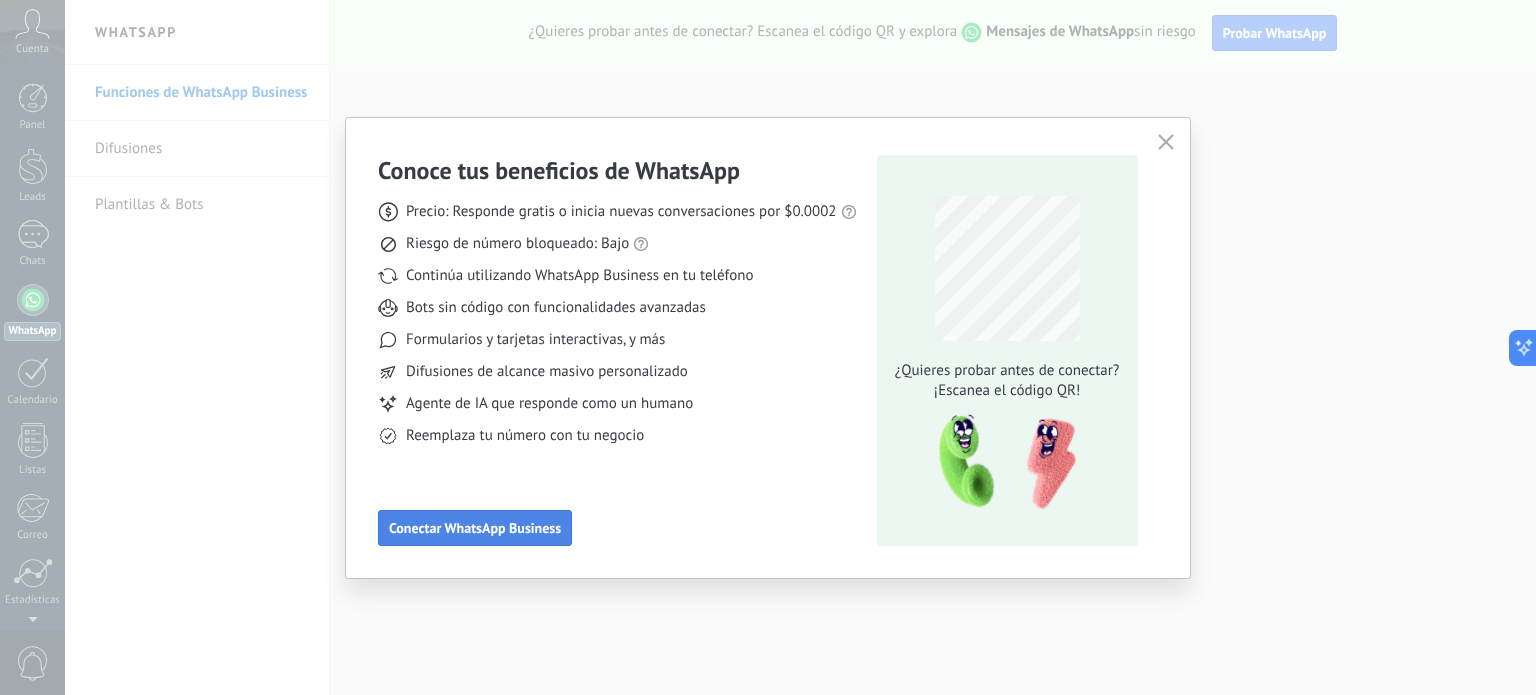 click on "Conectar WhatsApp Business" at bounding box center [475, 528] 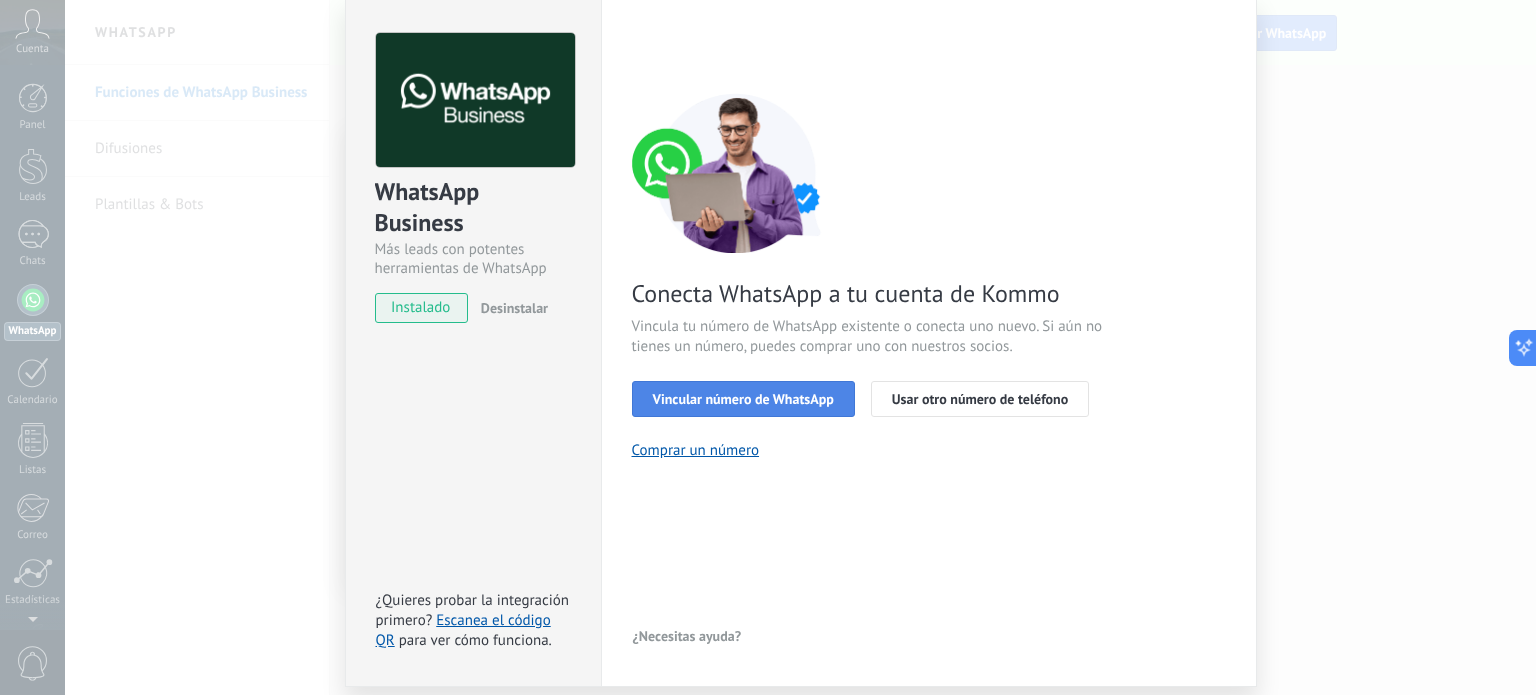 scroll, scrollTop: 34, scrollLeft: 0, axis: vertical 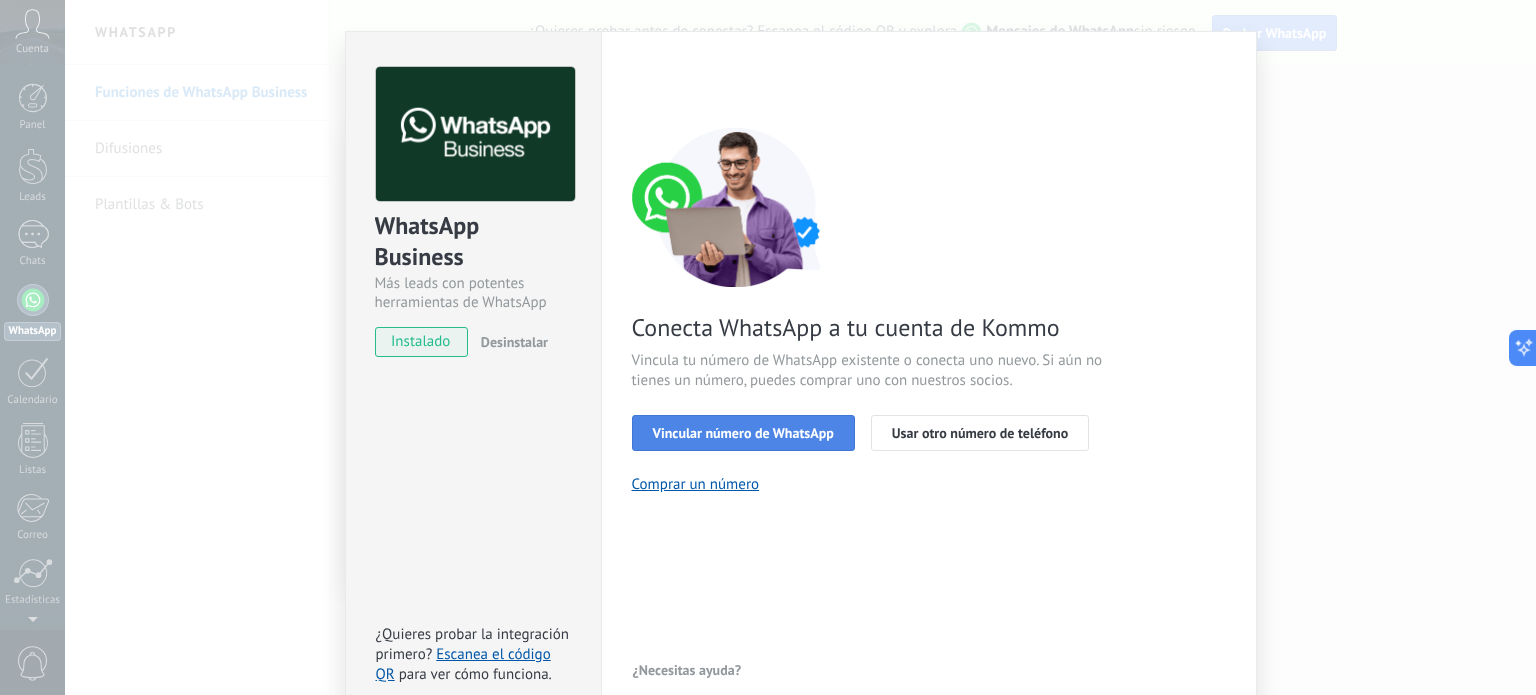 click on "Vincular número de WhatsApp" at bounding box center (743, 433) 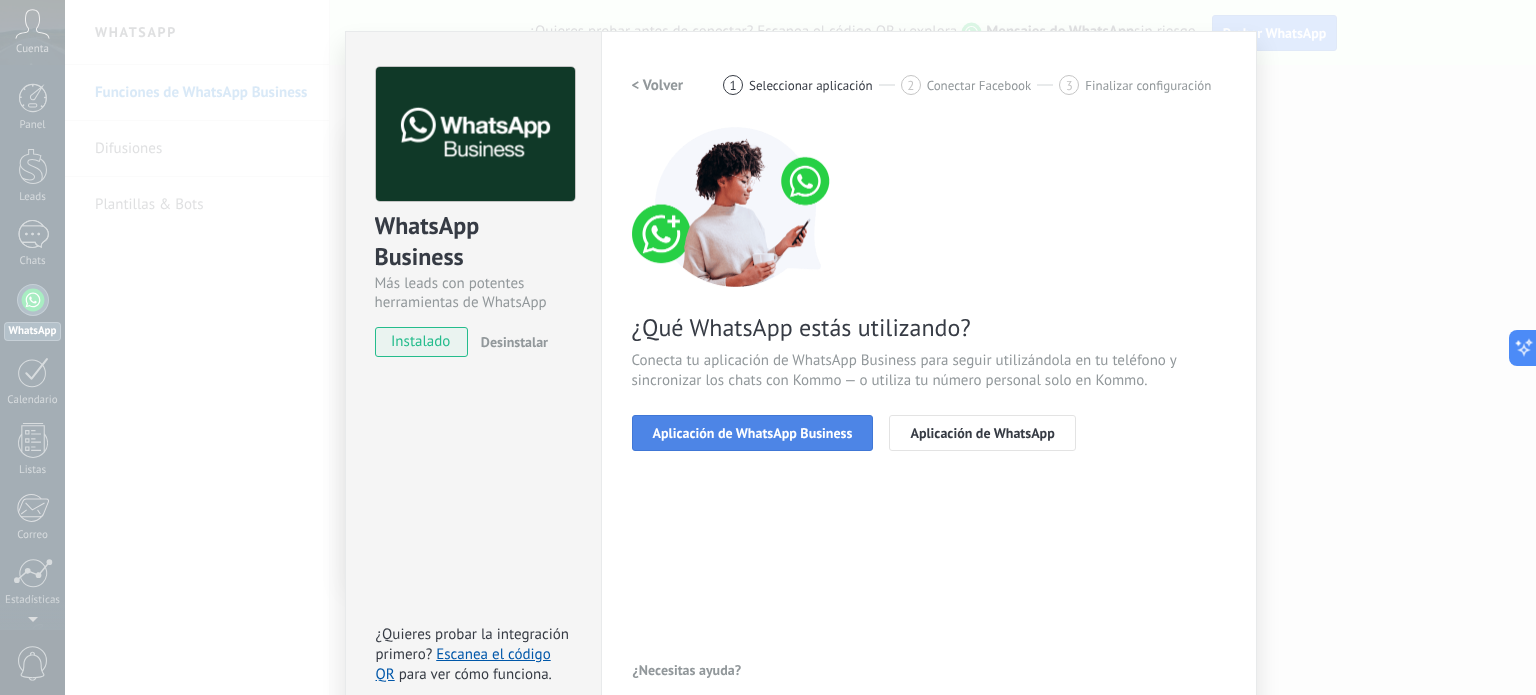 click on "Aplicación de WhatsApp Business" at bounding box center (753, 433) 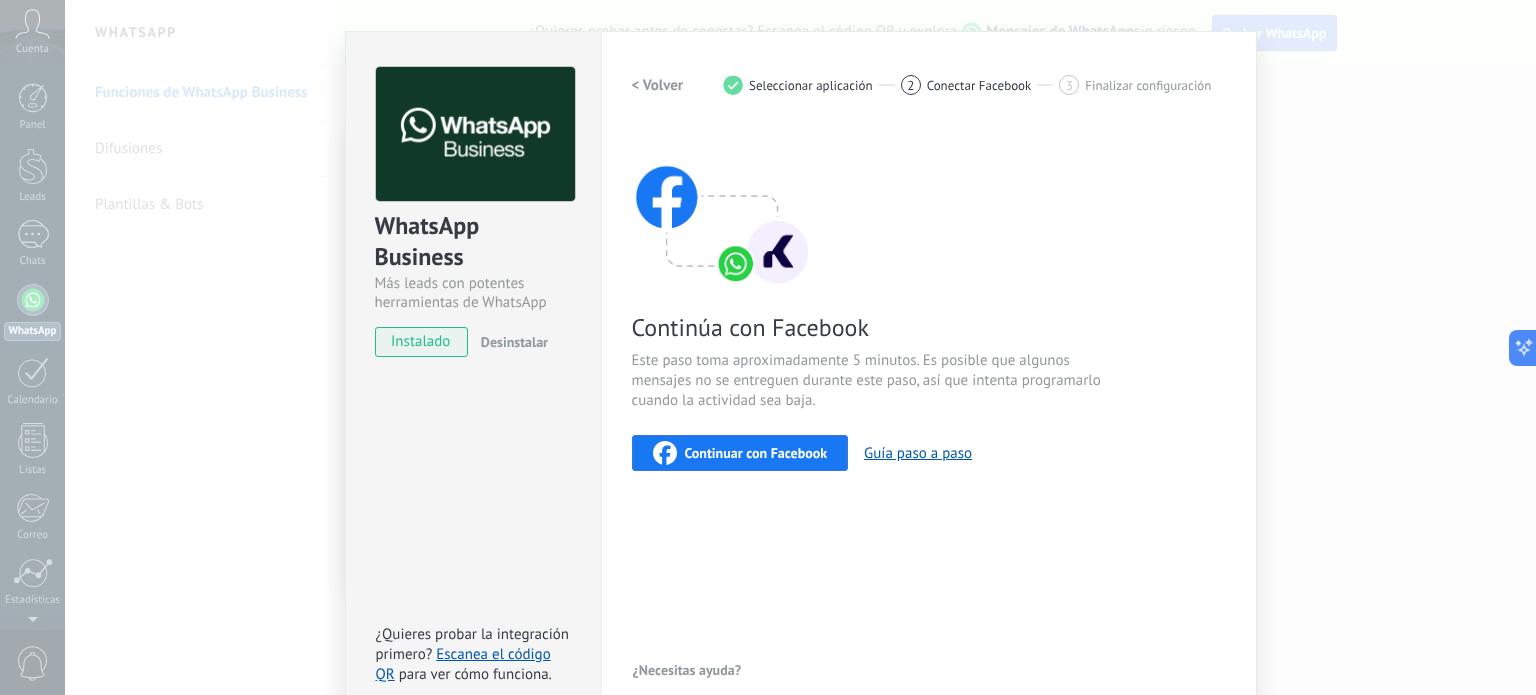 click on "instalado" at bounding box center (421, 342) 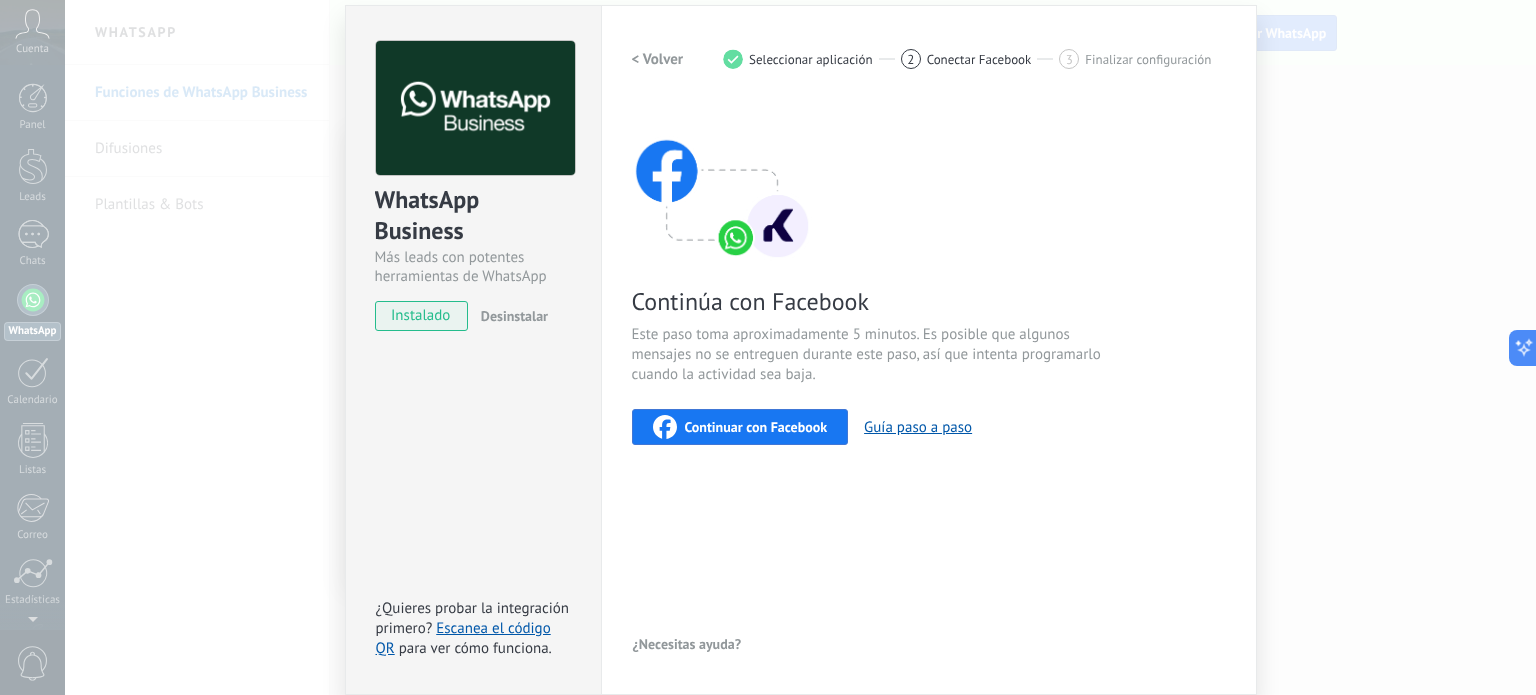 scroll, scrollTop: 0, scrollLeft: 0, axis: both 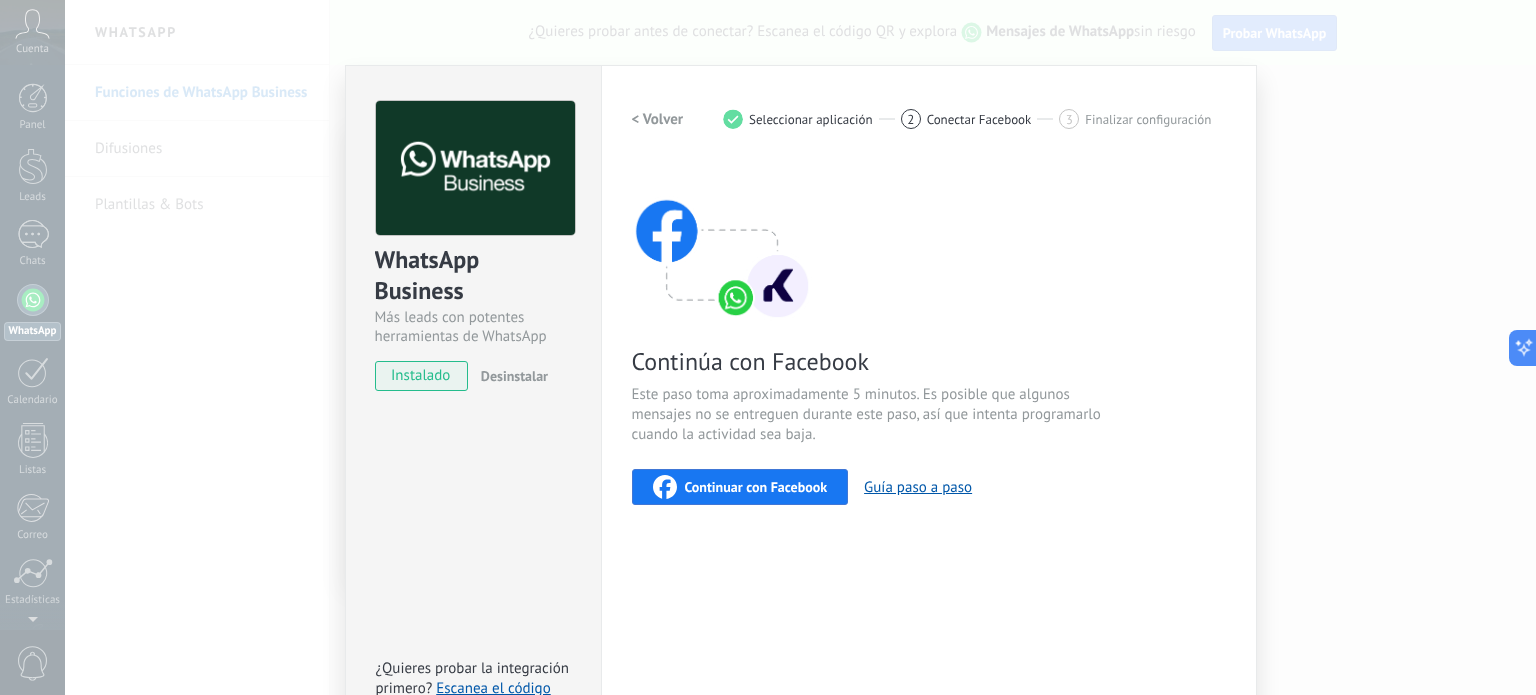 click at bounding box center [722, 241] 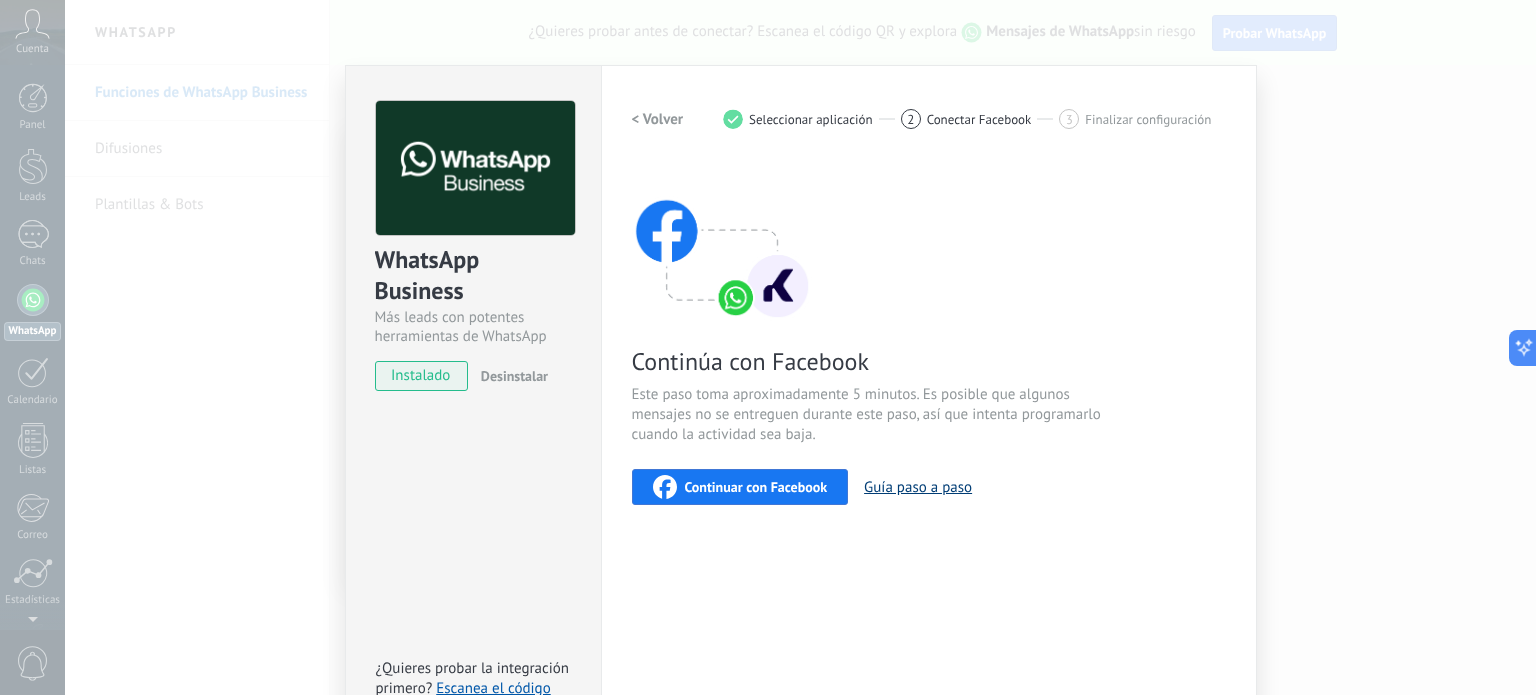 click on "Guía paso a paso" at bounding box center [918, 487] 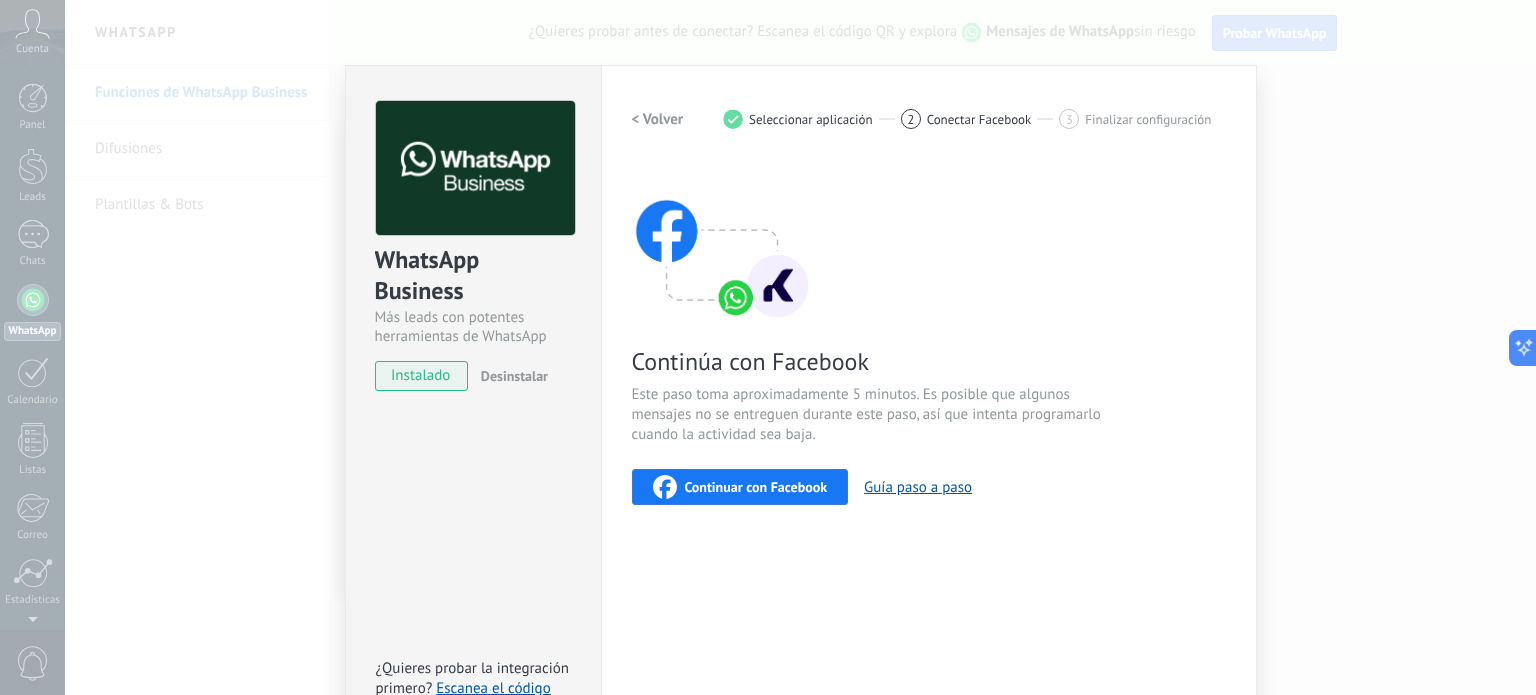 click on "Continuar con Facebook" at bounding box center [756, 487] 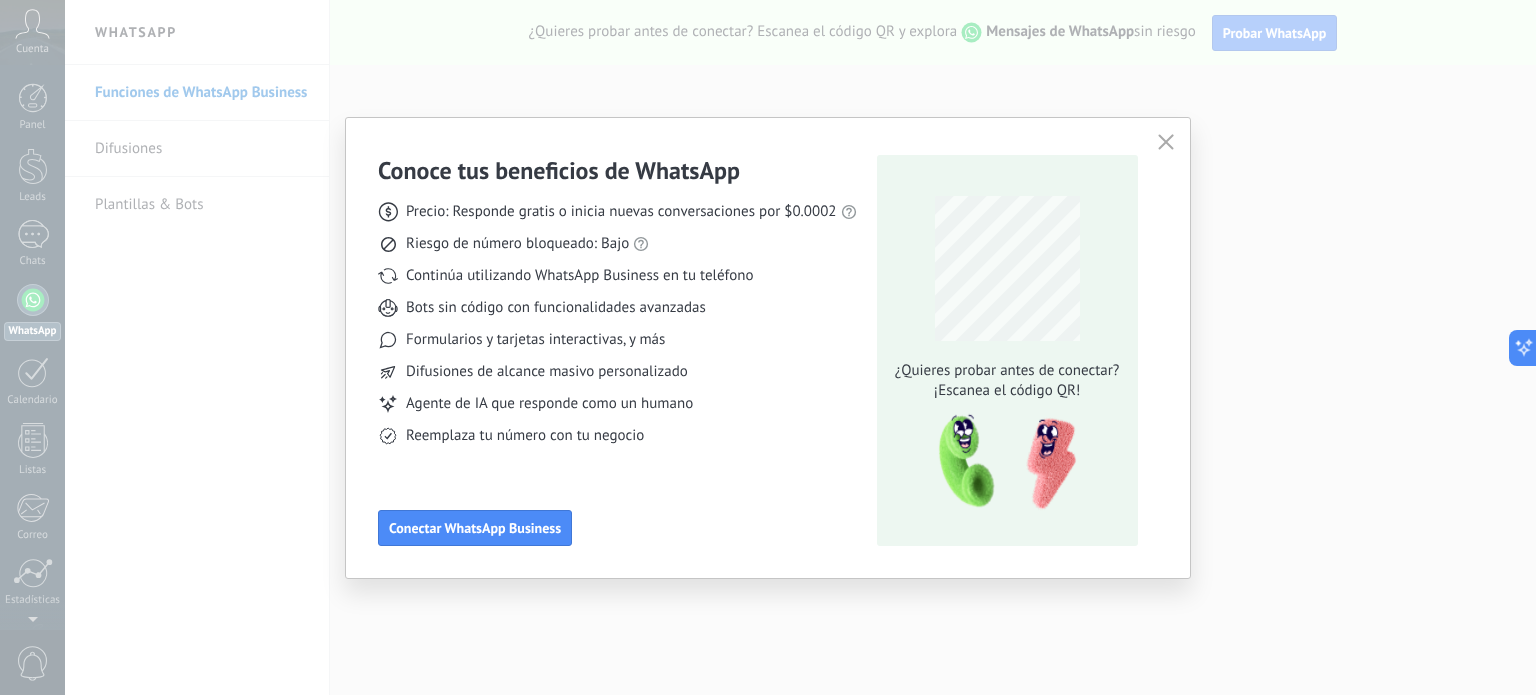 click on "¿Quieres probar antes de conectar? ¡Escanea el código QR!" at bounding box center [1007, 350] 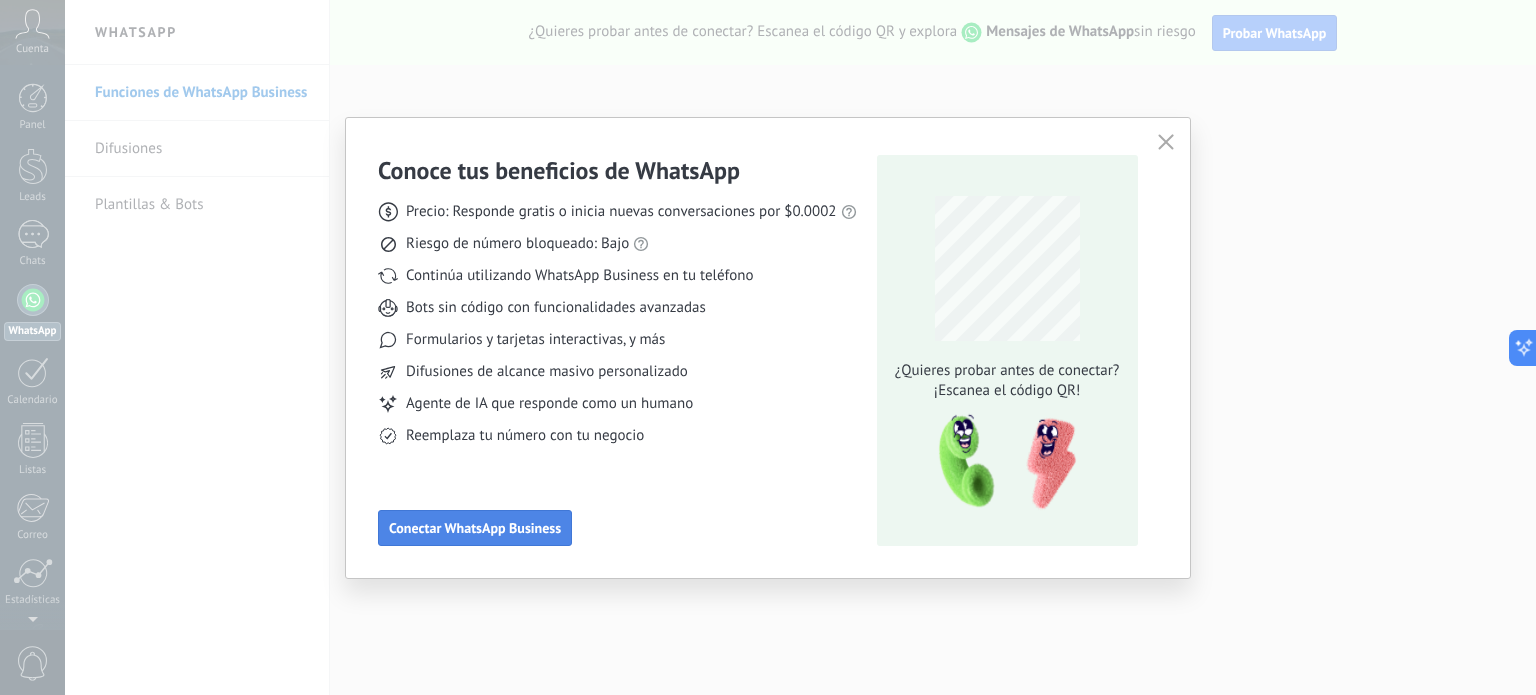 click on "Conectar WhatsApp Business" at bounding box center [475, 528] 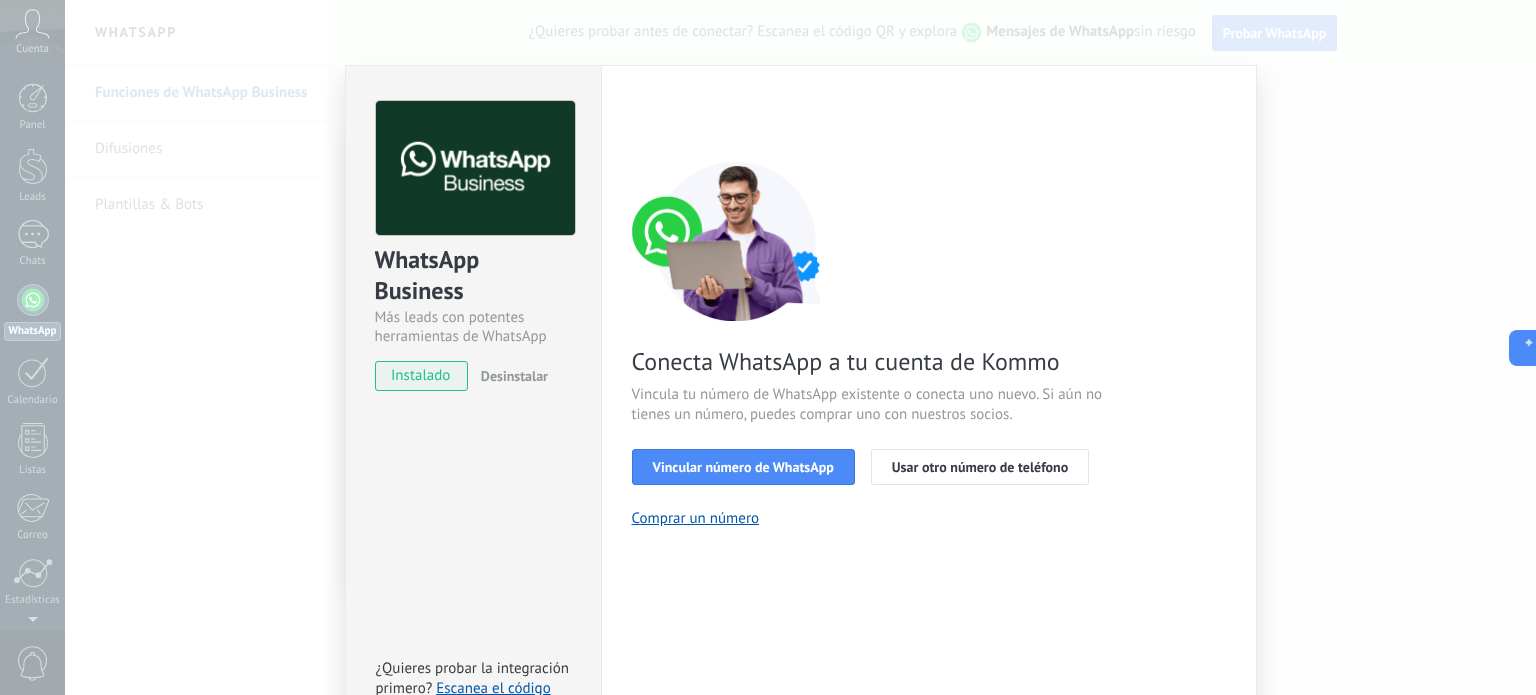 click on "instalado" at bounding box center [421, 376] 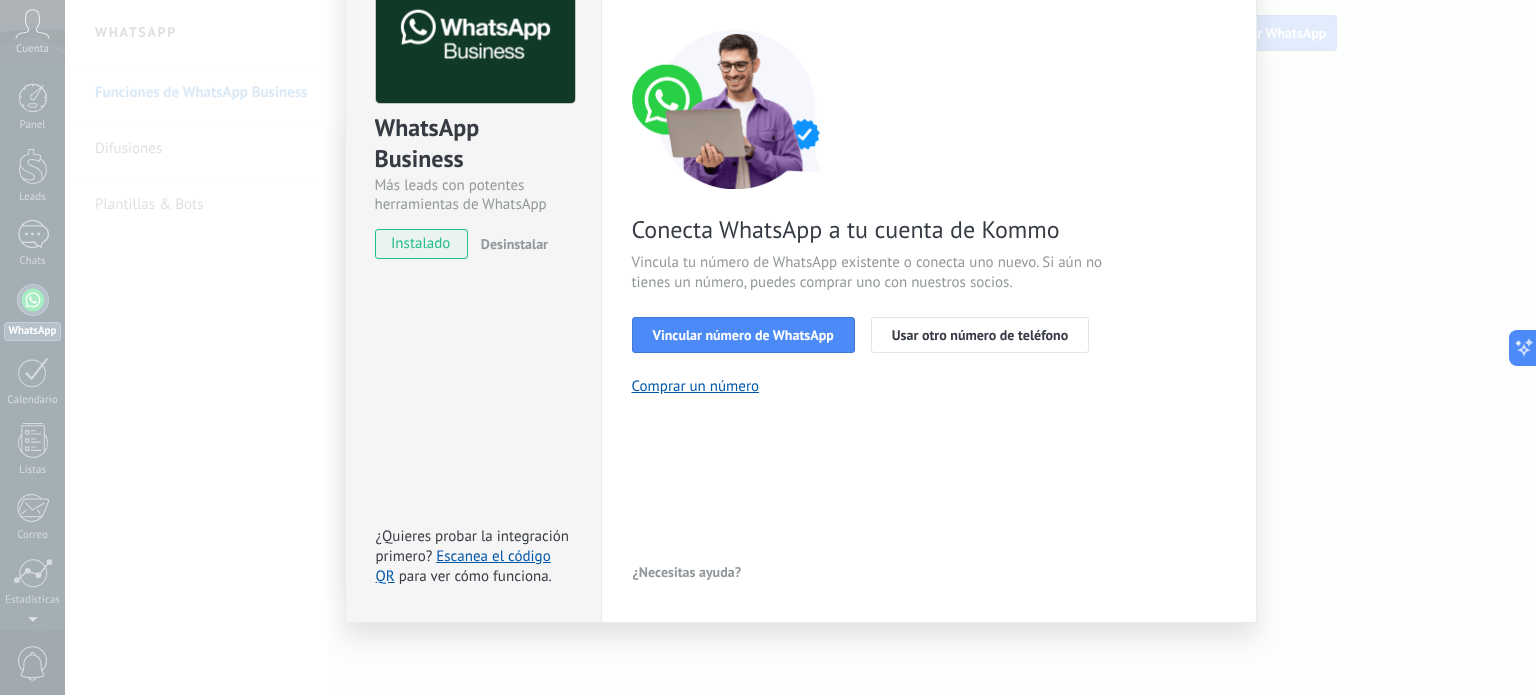 scroll, scrollTop: 134, scrollLeft: 0, axis: vertical 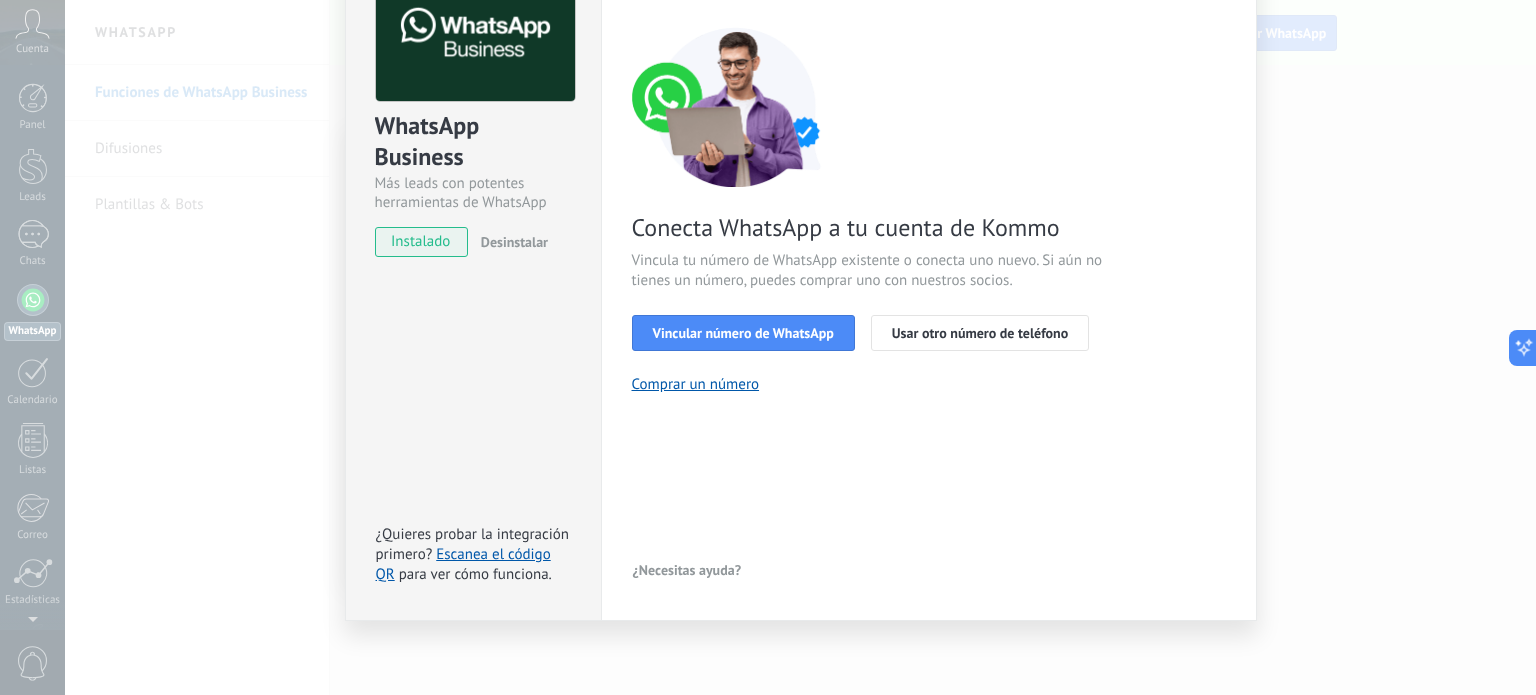 click on "< Volver 1 Seleccionar aplicación 2 Conectar Facebook  3 Finalizar configuración Conecta WhatsApp a tu cuenta de Kommo Vincula tu número de WhatsApp existente o conecta uno nuevo. Si aún no tienes un número, puedes comprar uno con nuestros socios. Vincular número de WhatsApp Usar otro número de teléfono Comprar un número ¿Necesitas ayuda?" at bounding box center (929, 276) 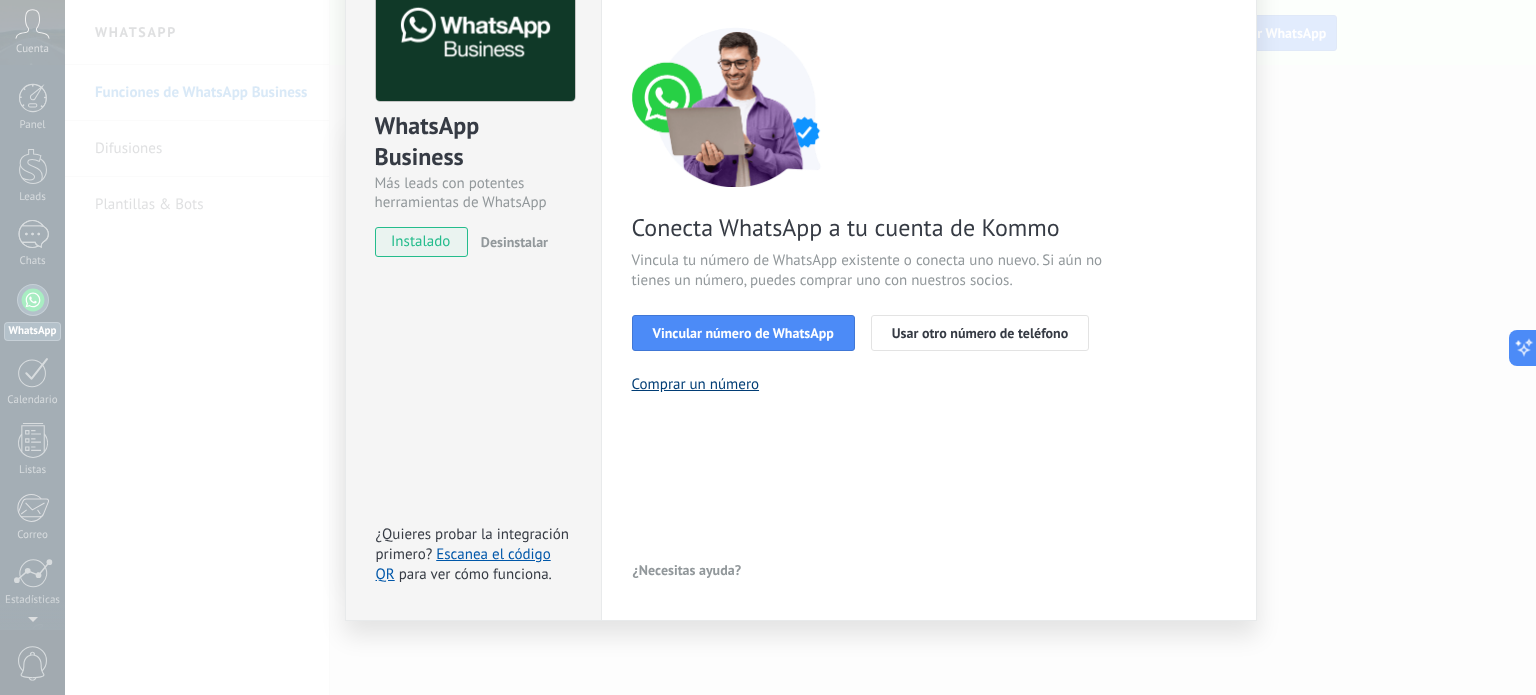 click on "Comprar un número" at bounding box center [696, 384] 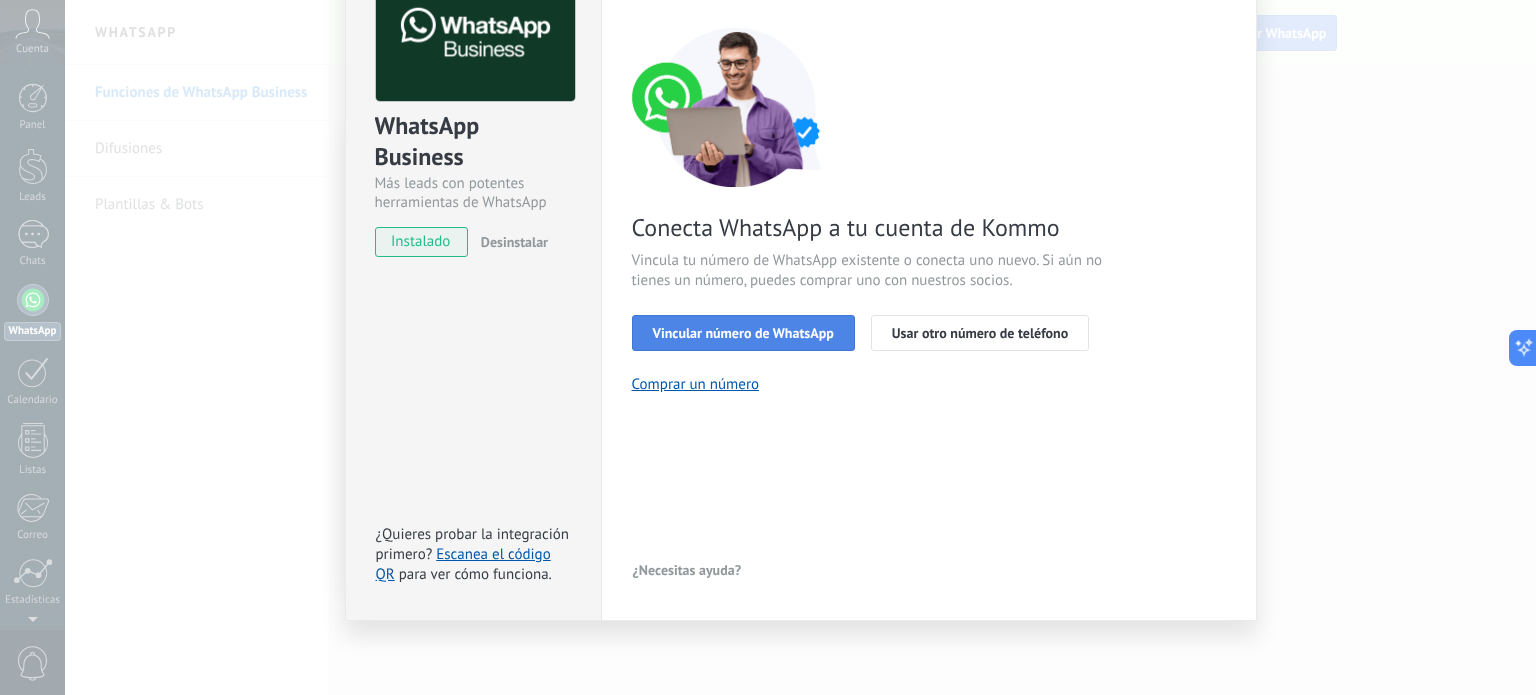 click on "Vincular número de WhatsApp" at bounding box center (743, 333) 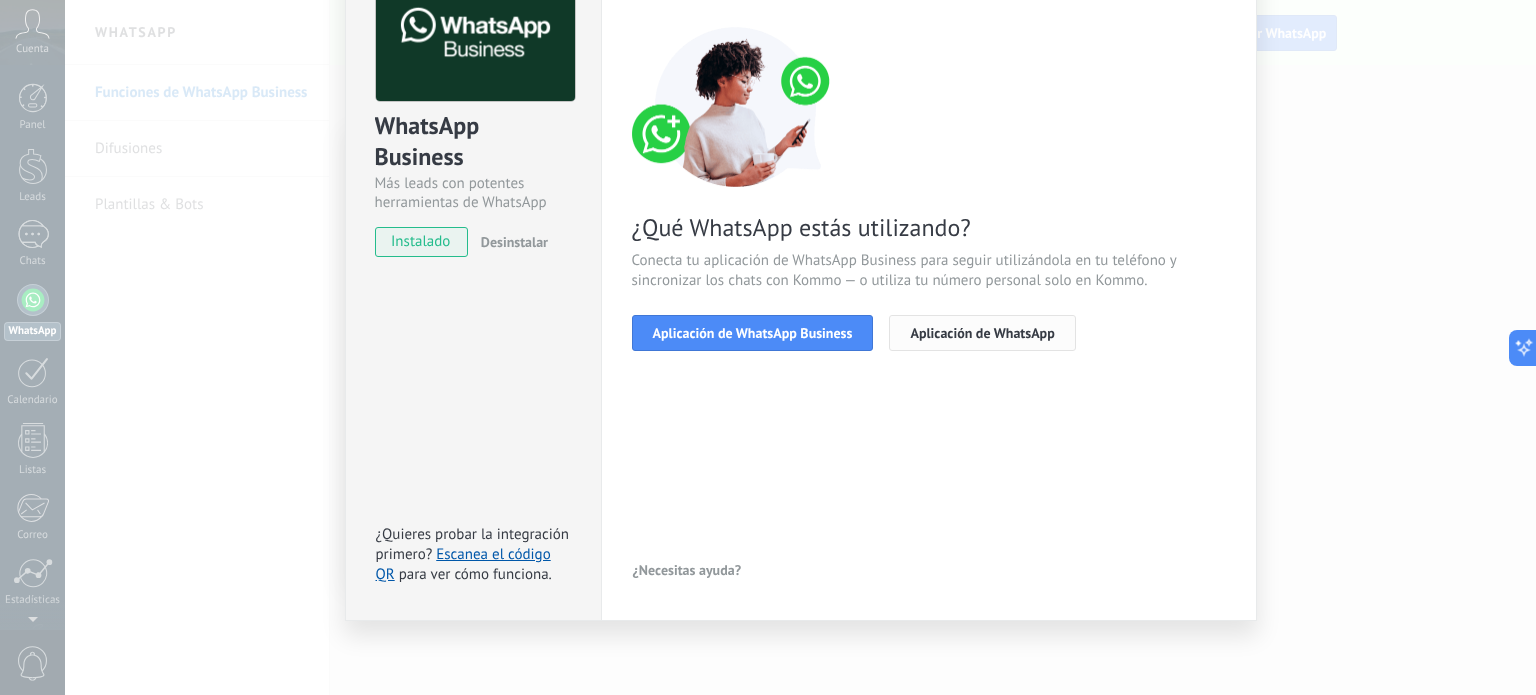 click on "Aplicación de WhatsApp" at bounding box center (982, 333) 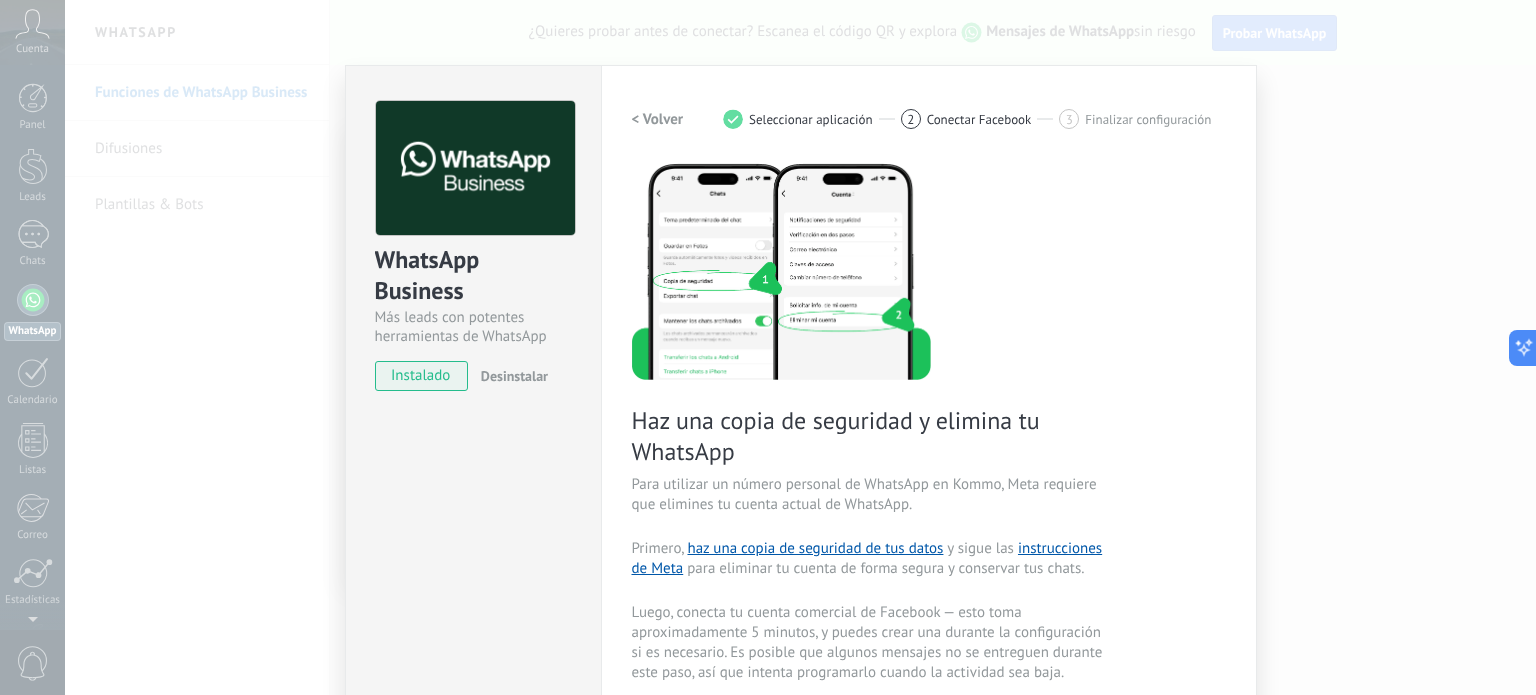 scroll, scrollTop: 211, scrollLeft: 0, axis: vertical 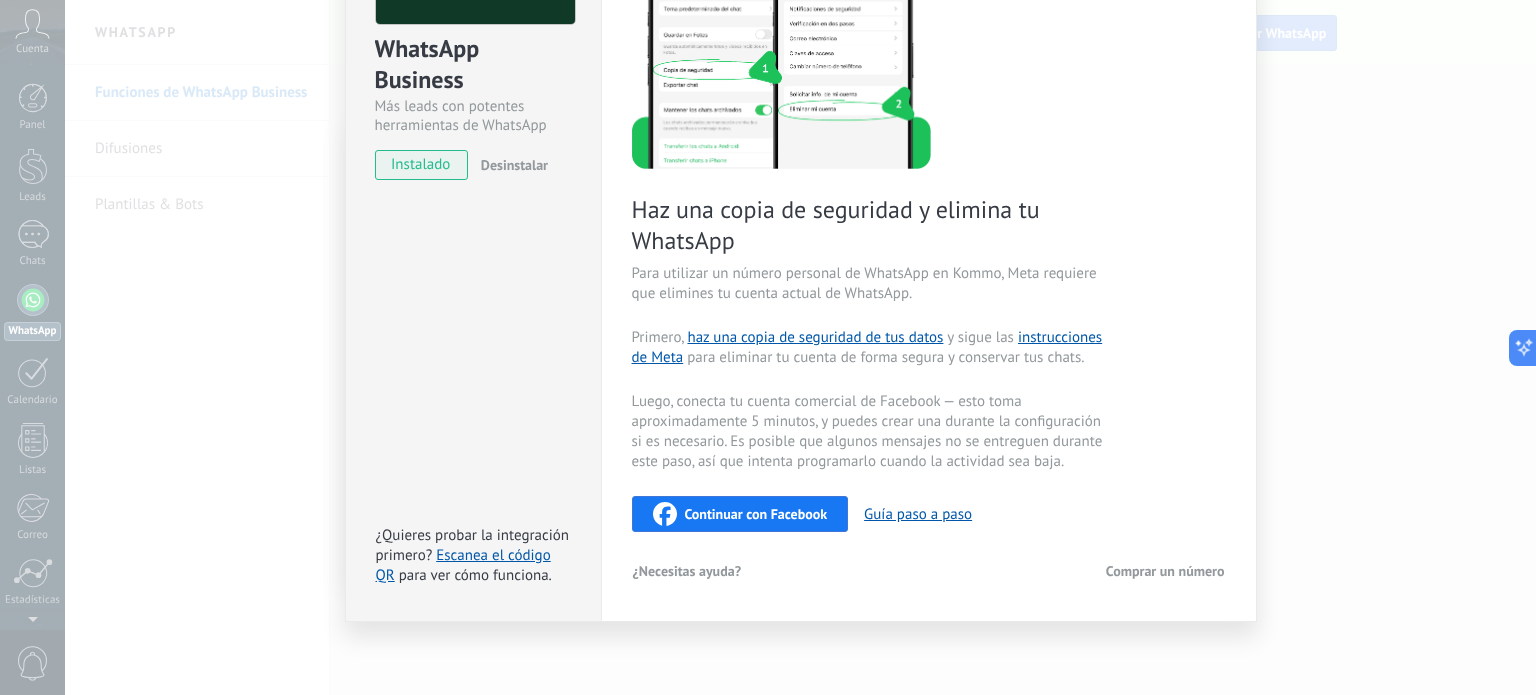 click on "Continuar con Facebook" at bounding box center [756, 514] 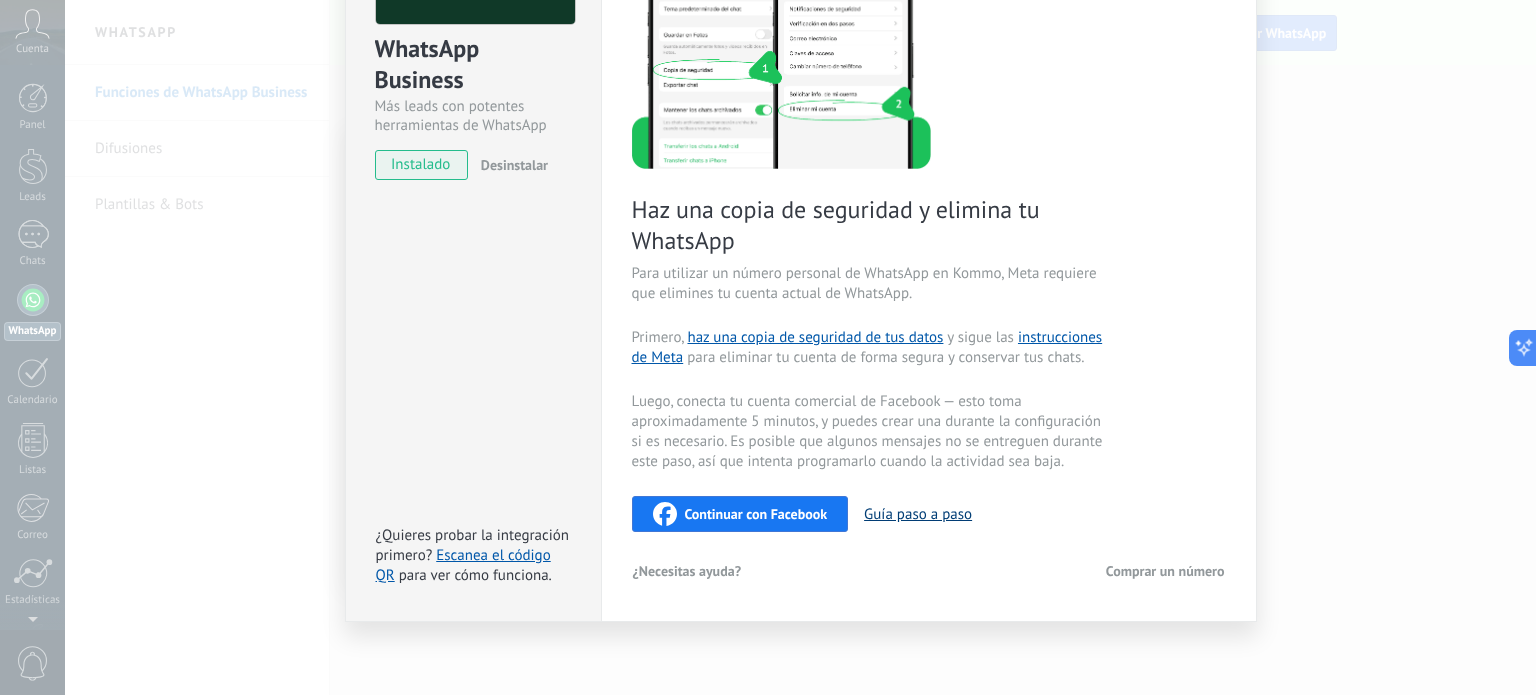 click on "Guía paso a paso" at bounding box center (918, 514) 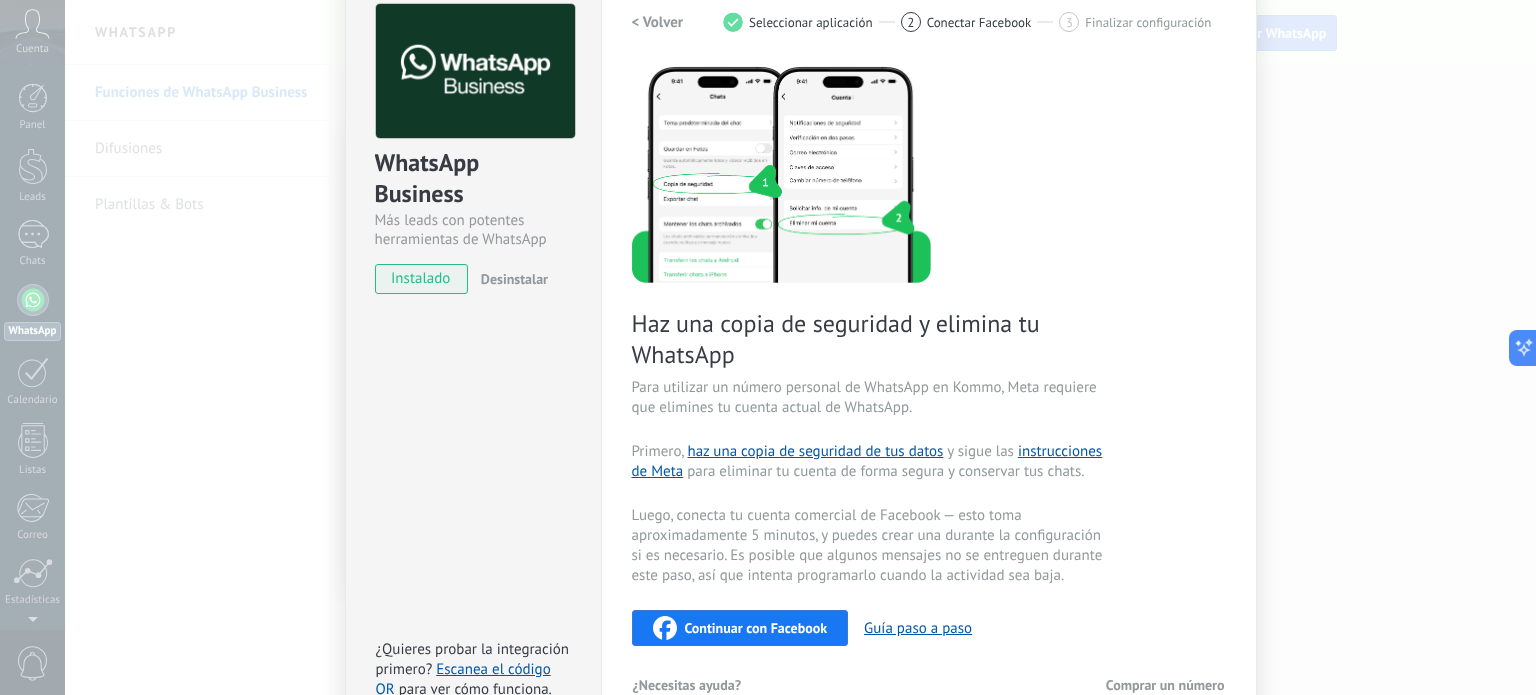 scroll, scrollTop: 0, scrollLeft: 0, axis: both 